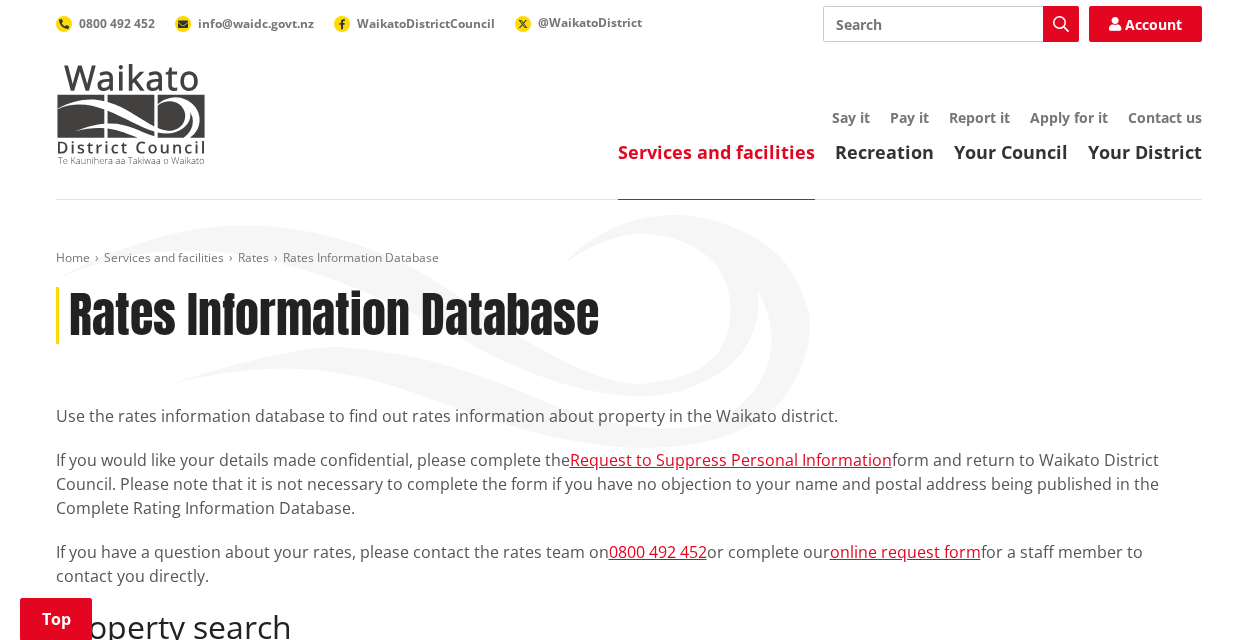scroll, scrollTop: 300, scrollLeft: 0, axis: vertical 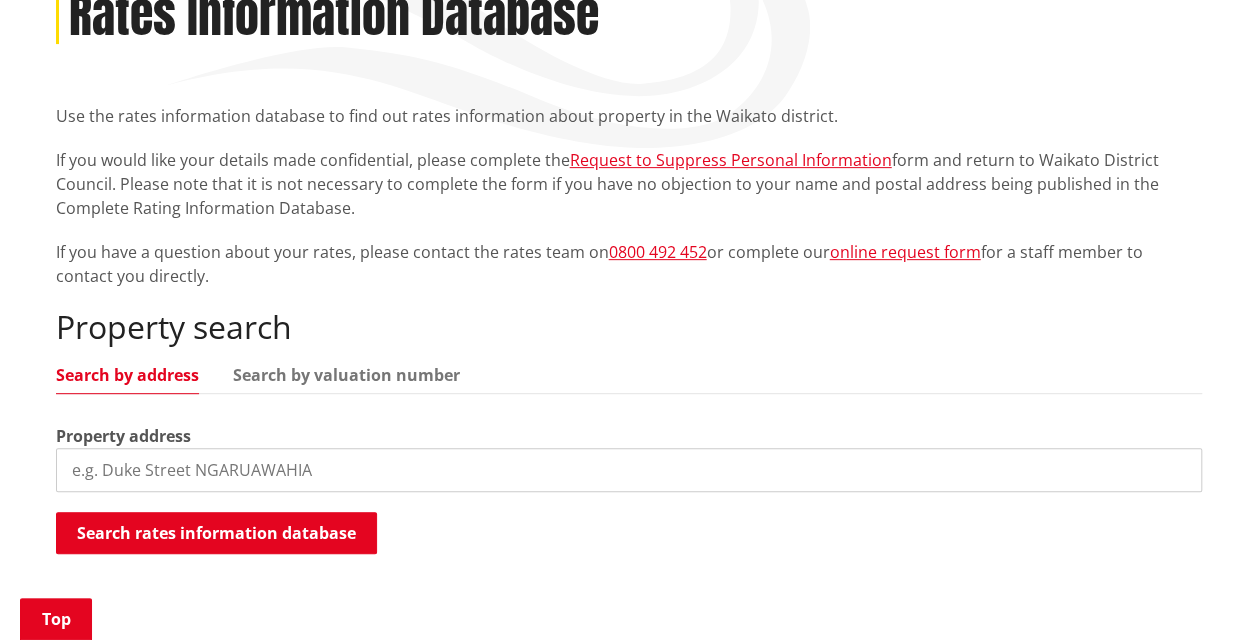 click at bounding box center [629, 470] 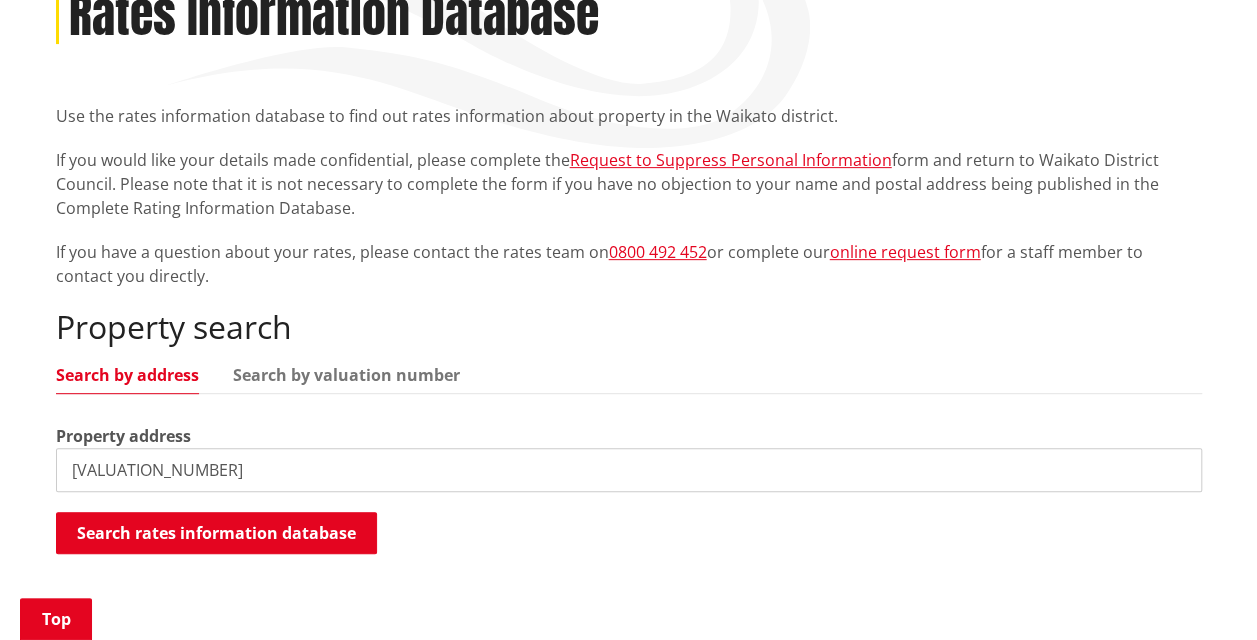 drag, startPoint x: 264, startPoint y: 472, endPoint x: 32, endPoint y: 468, distance: 232.03448 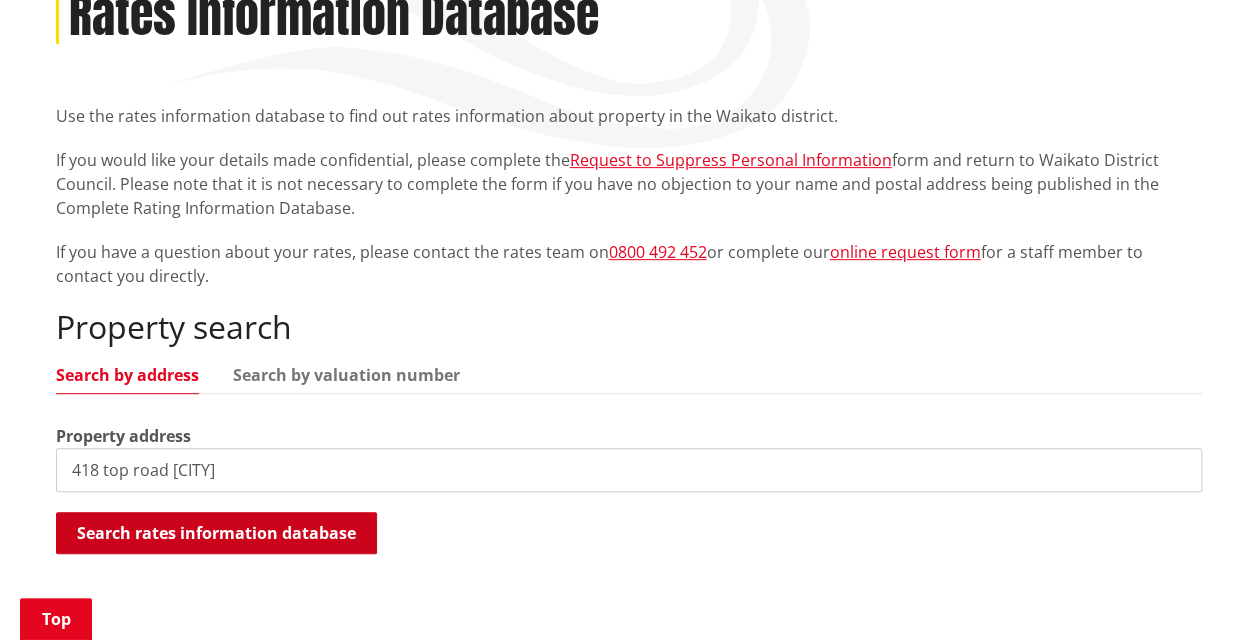 click on "Search rates information database" at bounding box center [216, 533] 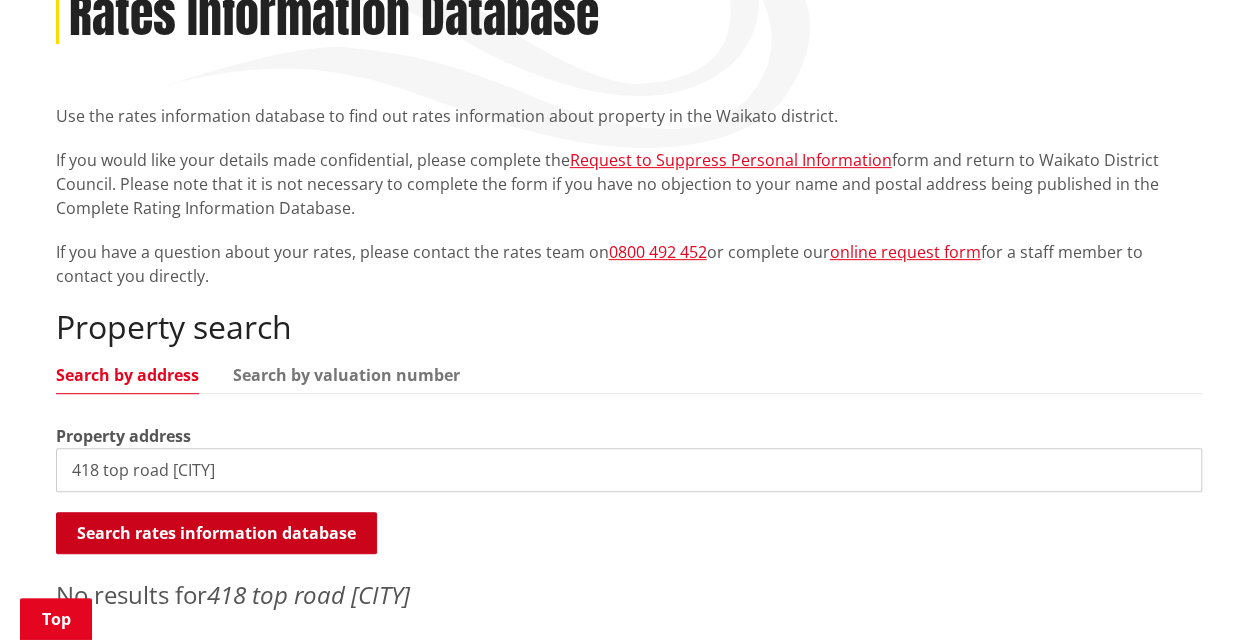 scroll, scrollTop: 700, scrollLeft: 0, axis: vertical 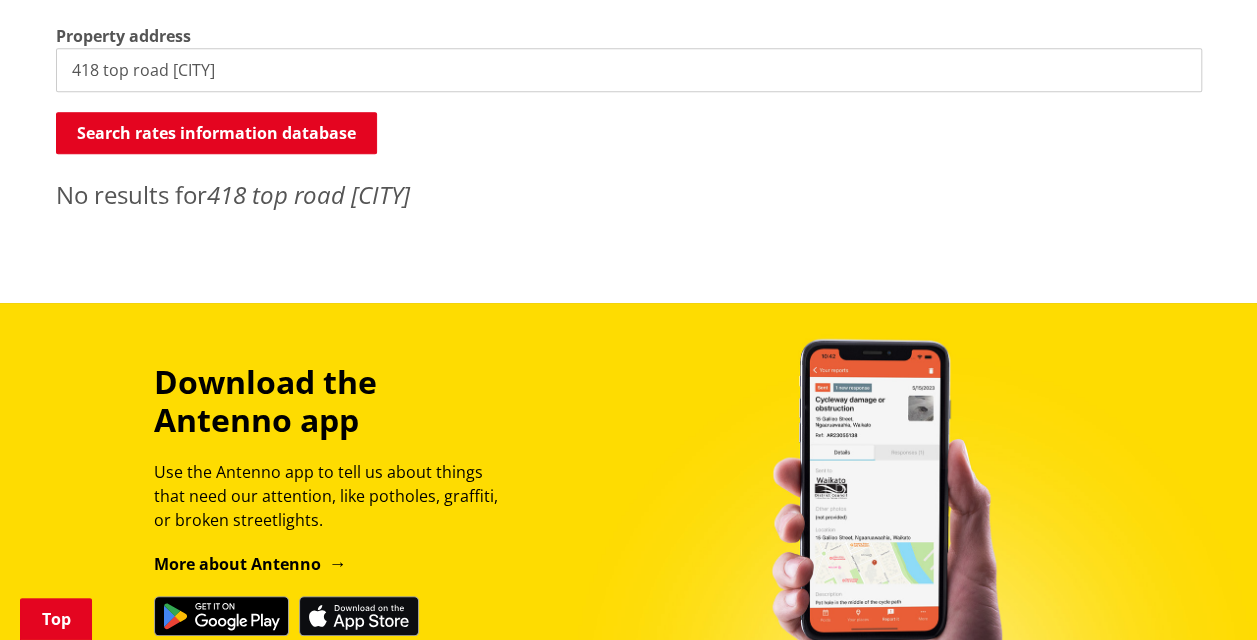 click on "418 top road morrinsville" at bounding box center [629, 70] 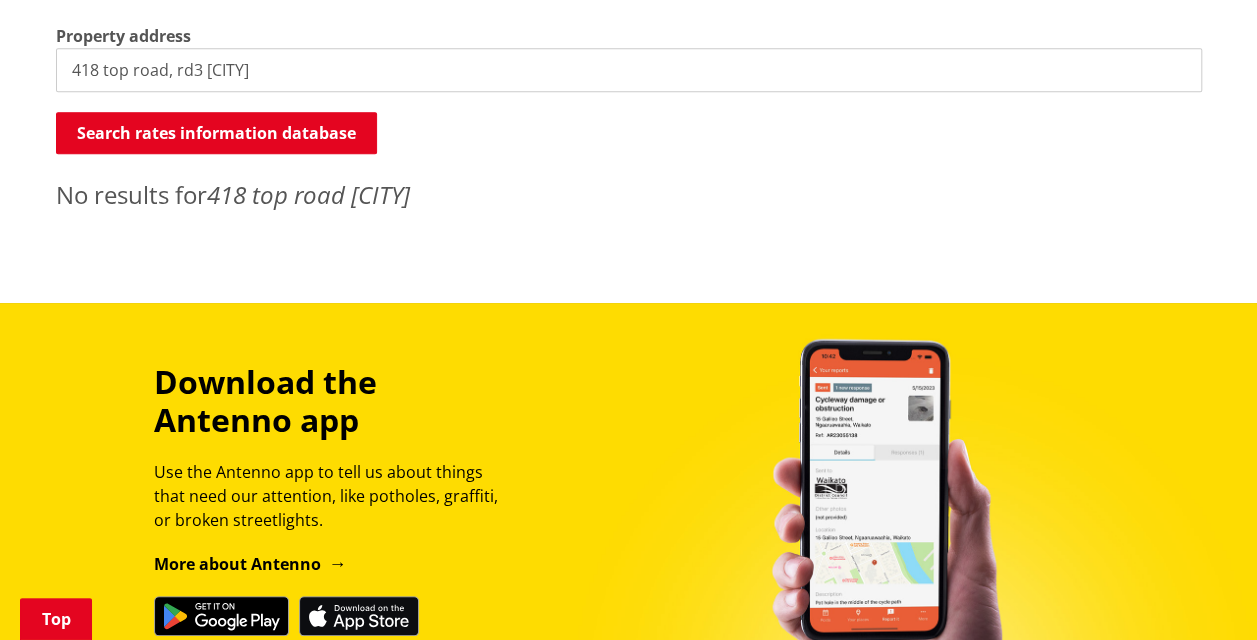 drag, startPoint x: 363, startPoint y: 85, endPoint x: 207, endPoint y: 73, distance: 156.46086 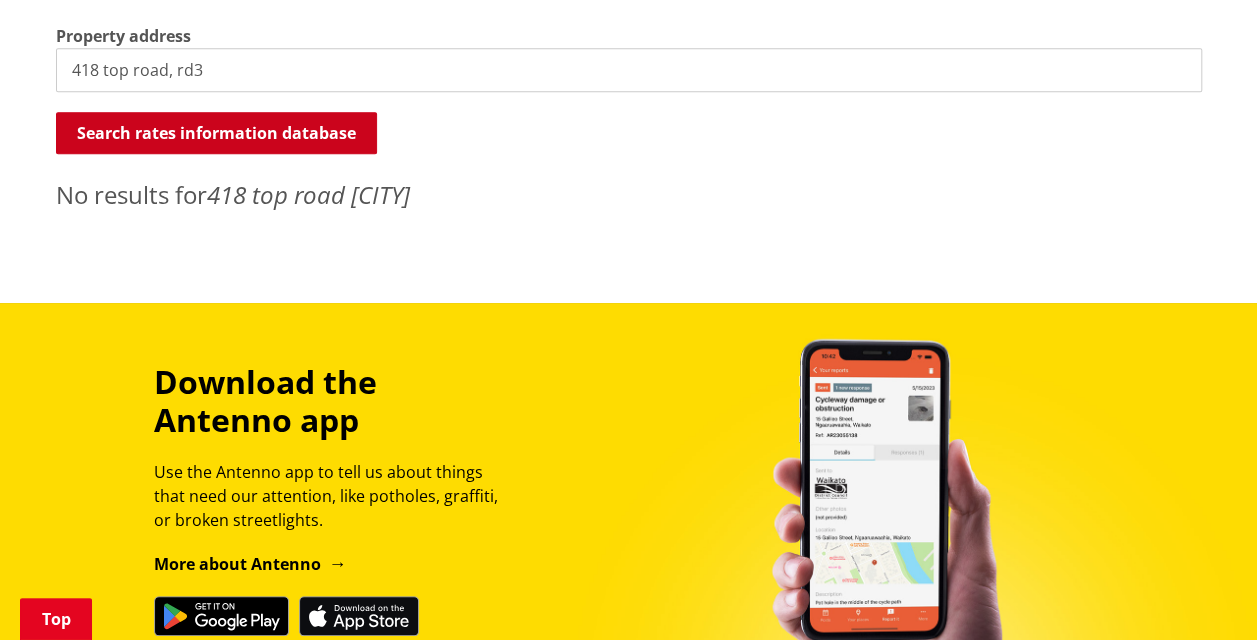 click on "Search rates information database" at bounding box center (216, 133) 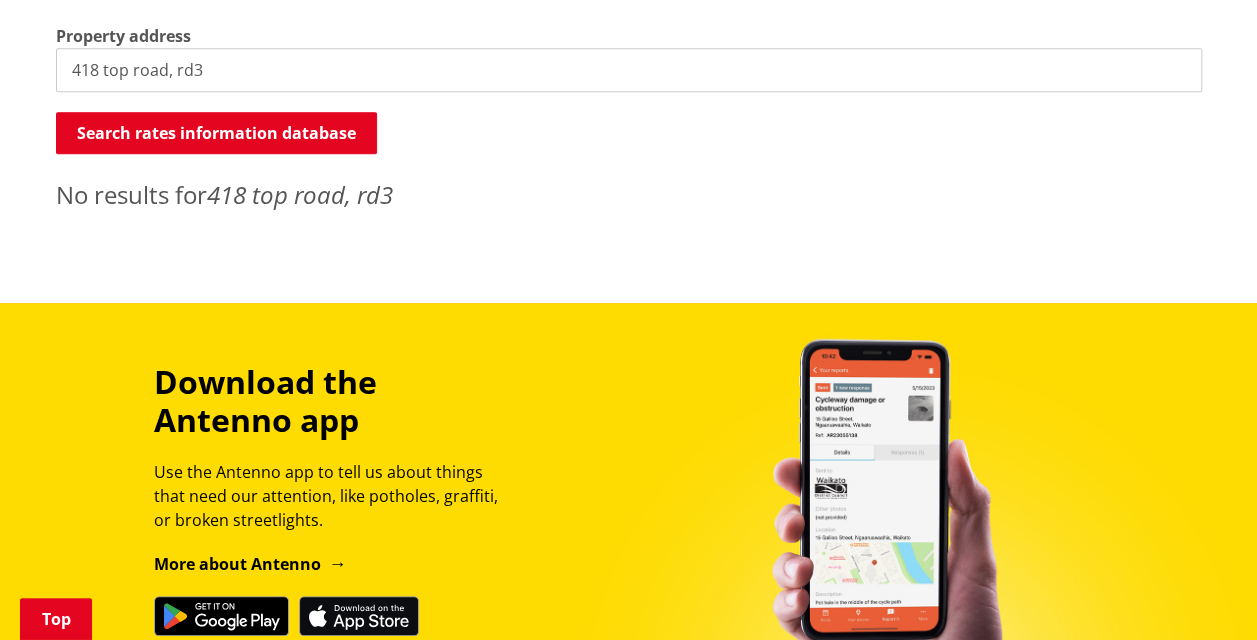 click on "418 top road, rd3" at bounding box center (629, 70) 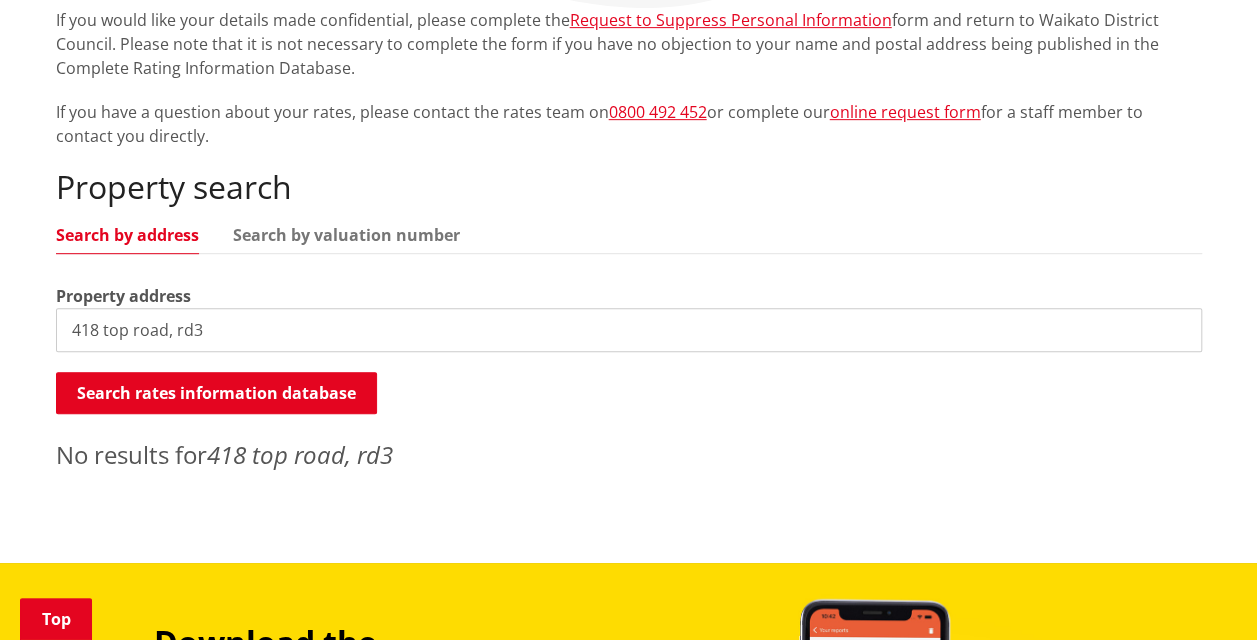 scroll, scrollTop: 400, scrollLeft: 0, axis: vertical 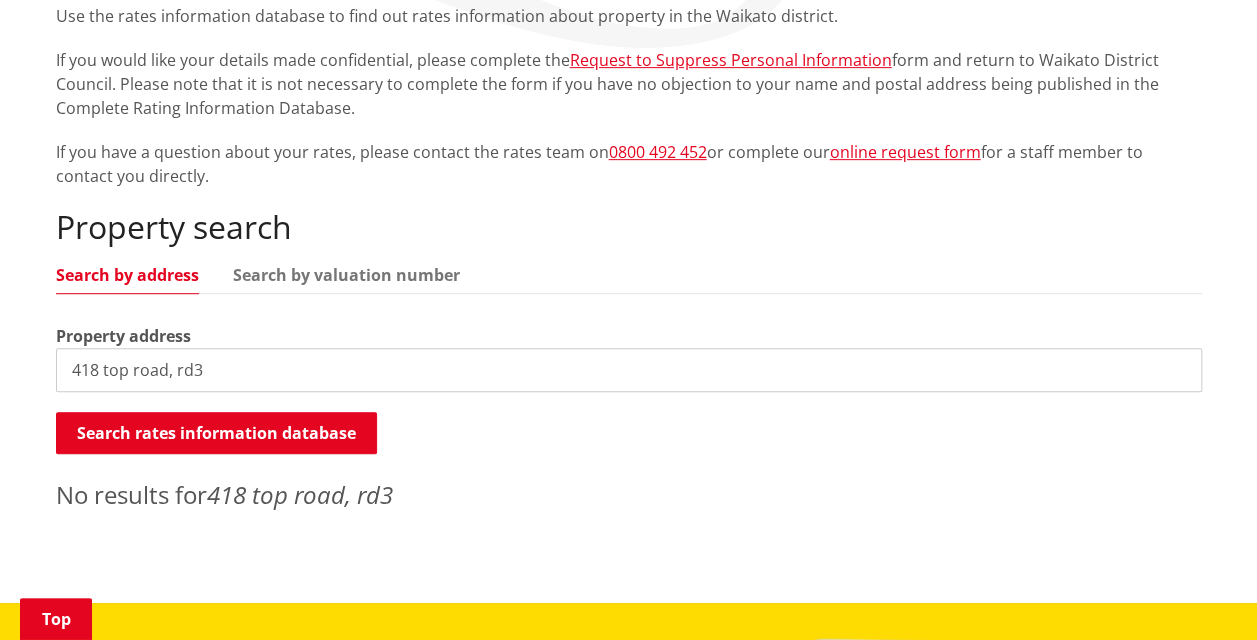 drag, startPoint x: 248, startPoint y: 370, endPoint x: 171, endPoint y: 363, distance: 77.31753 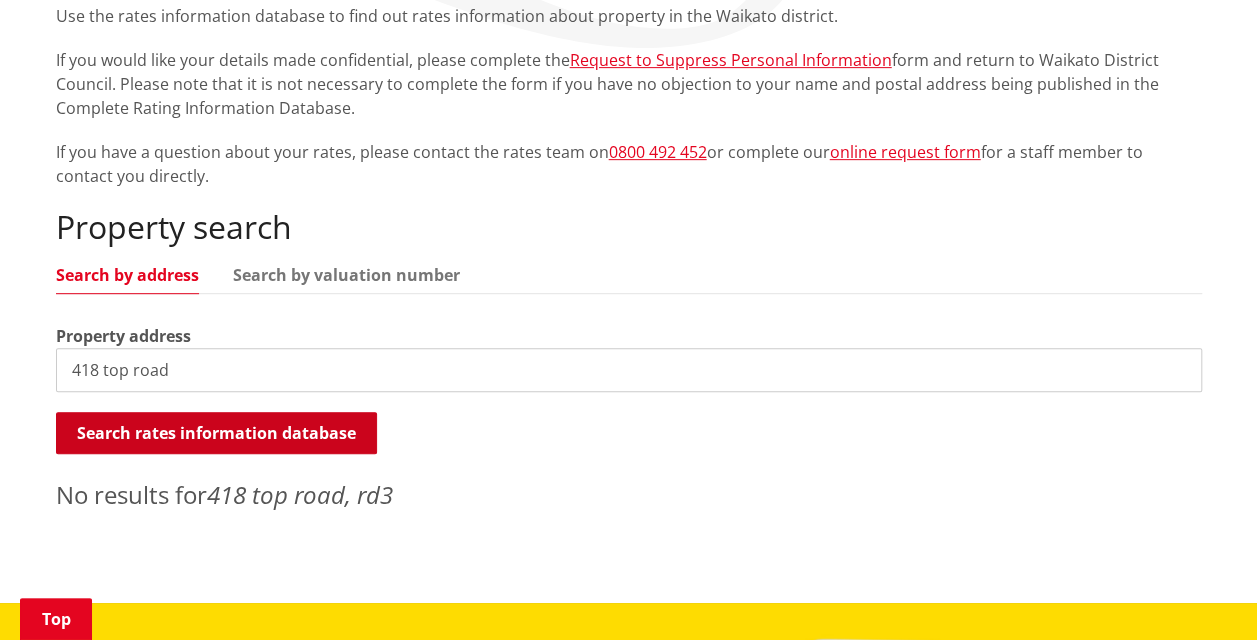 type on "[NUMBER] [STREET]" 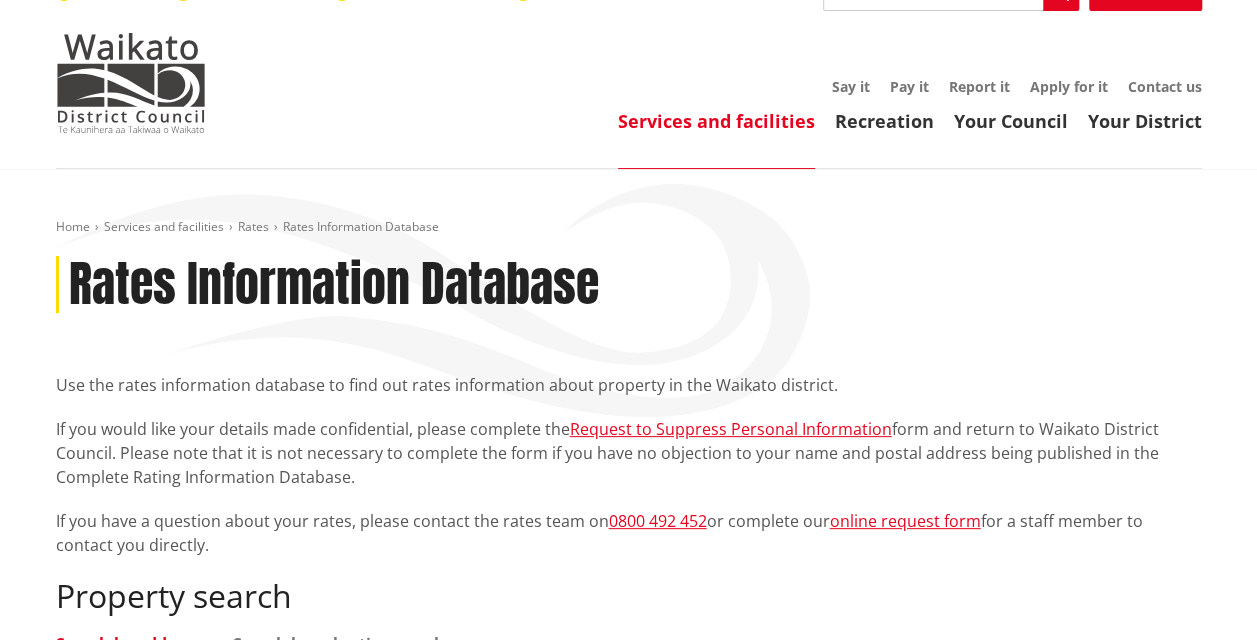 scroll, scrollTop: 0, scrollLeft: 0, axis: both 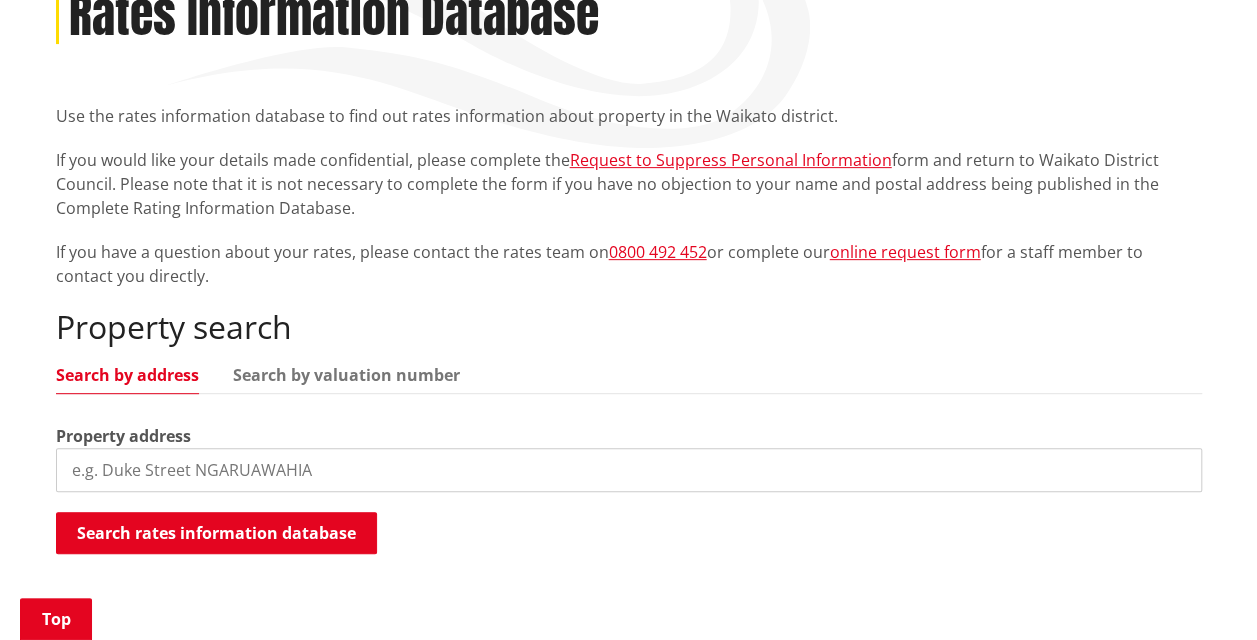 paste on "[PROPERTY ID]" 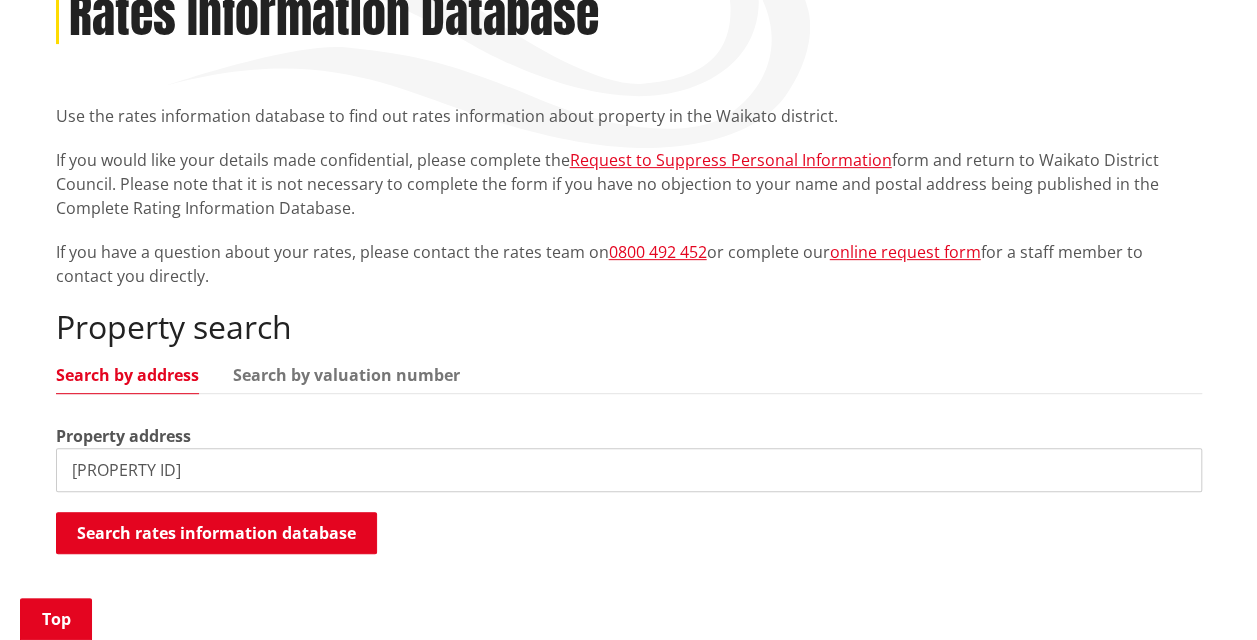 drag, startPoint x: 284, startPoint y: 474, endPoint x: 89, endPoint y: 460, distance: 195.50192 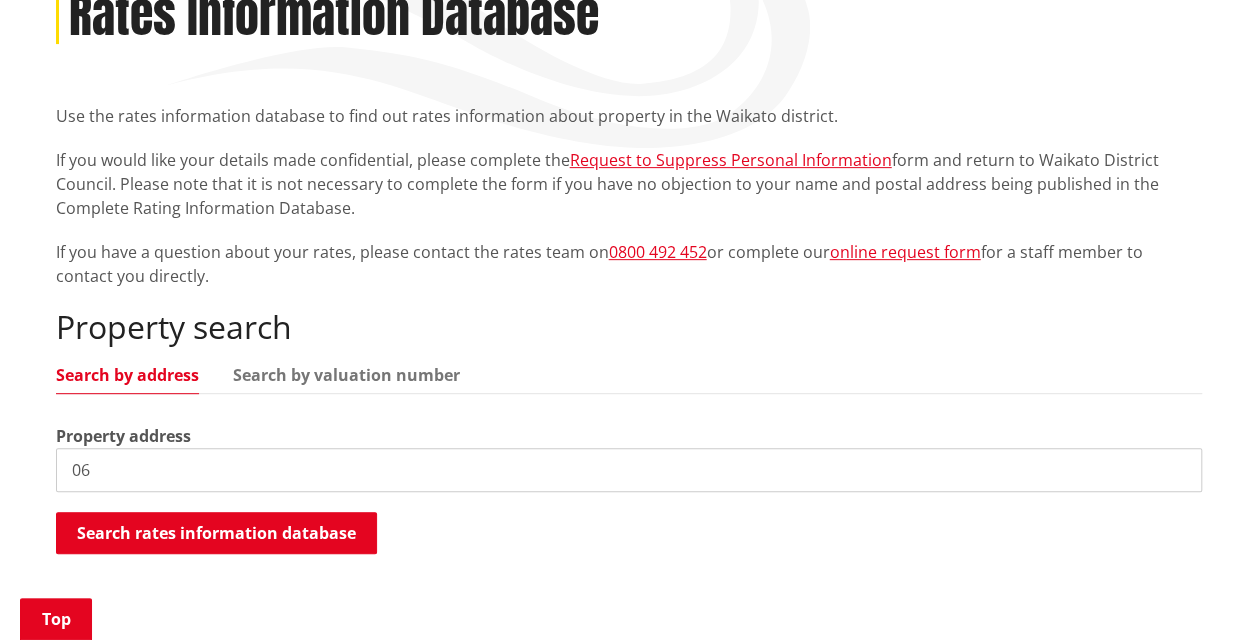 click on "06" at bounding box center (629, 470) 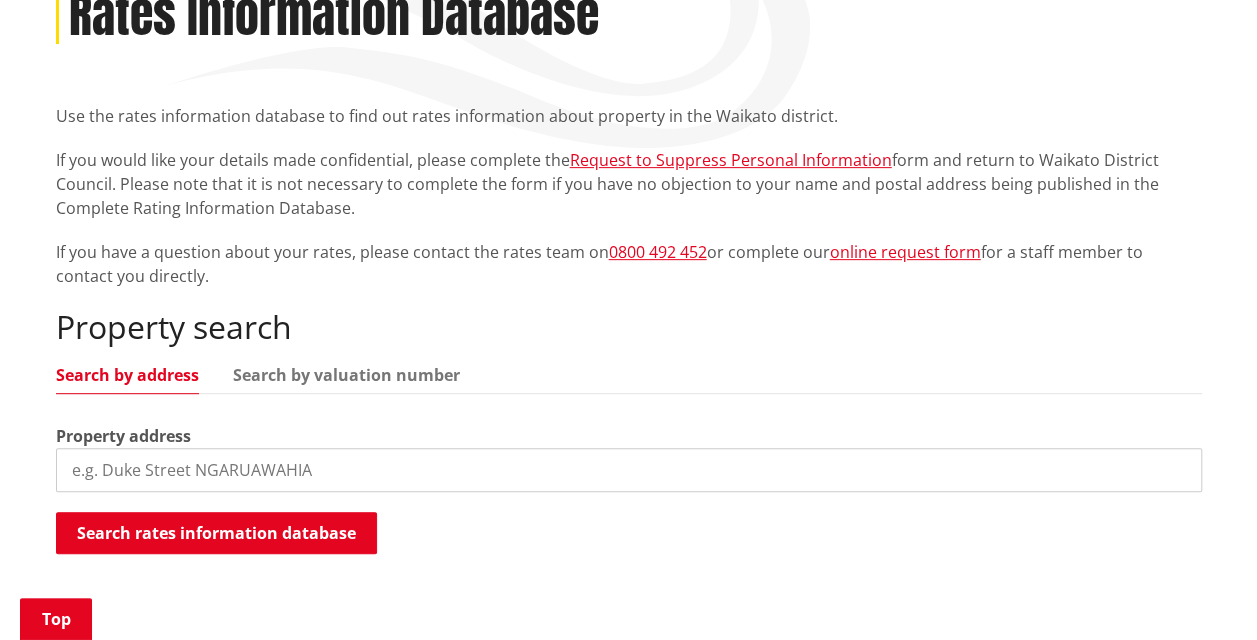 paste on "[PROPERTY ID]" 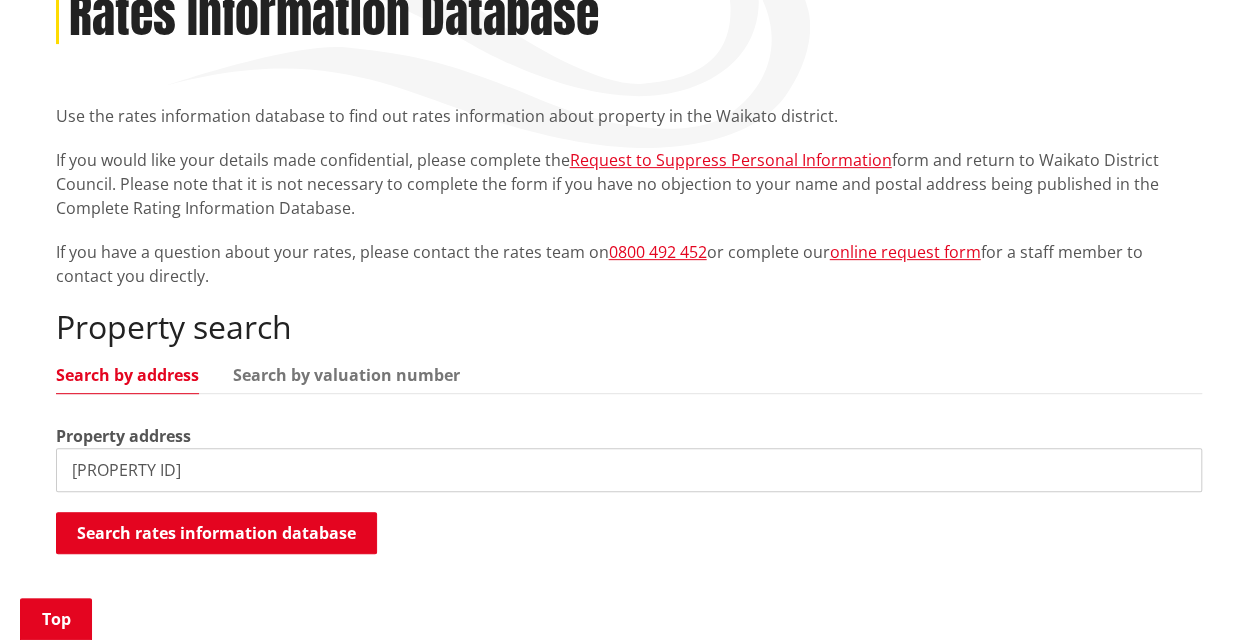 drag, startPoint x: 296, startPoint y: 470, endPoint x: 38, endPoint y: 445, distance: 259.2084 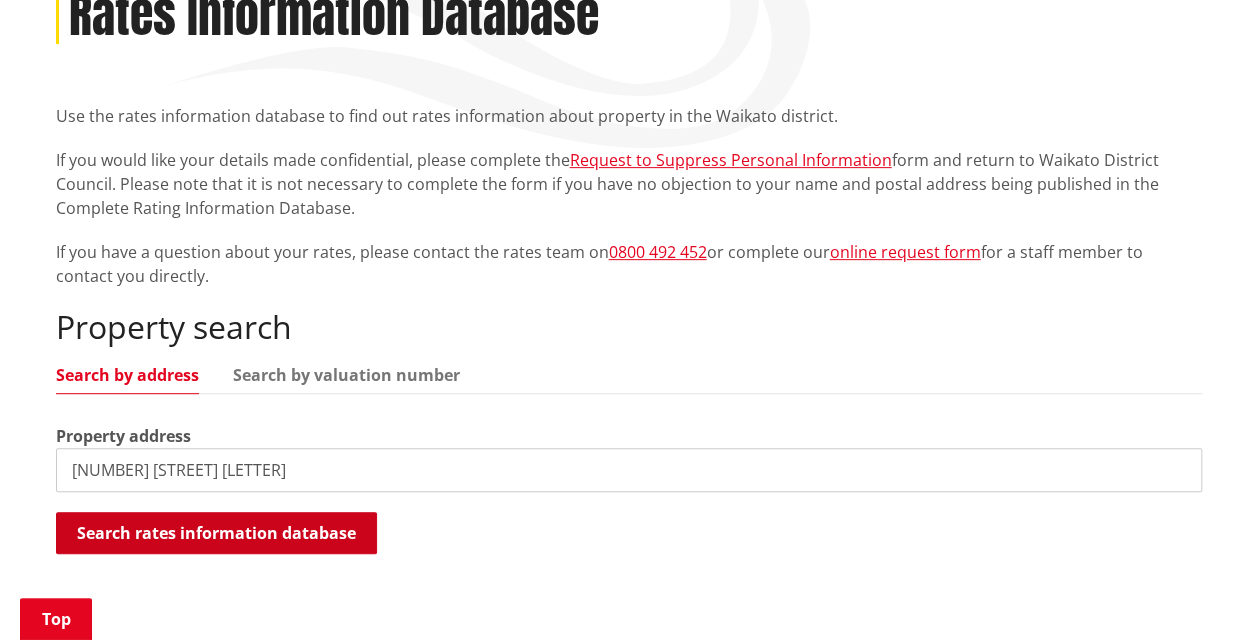 click on "Search rates information database" at bounding box center (216, 533) 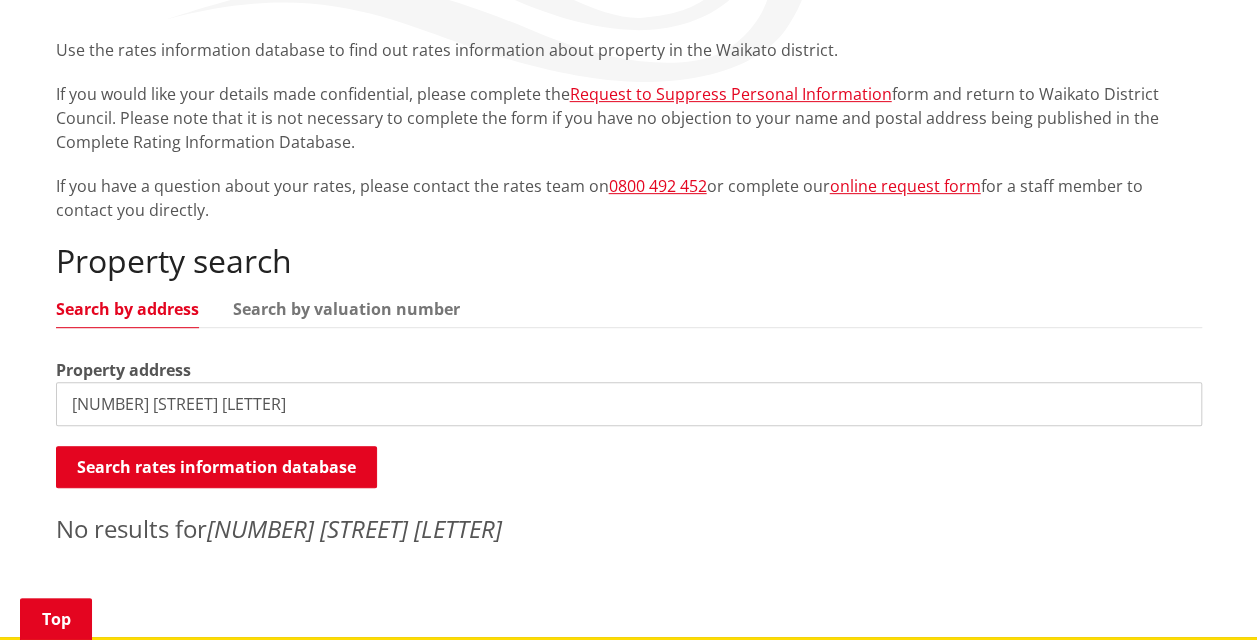 scroll, scrollTop: 200, scrollLeft: 0, axis: vertical 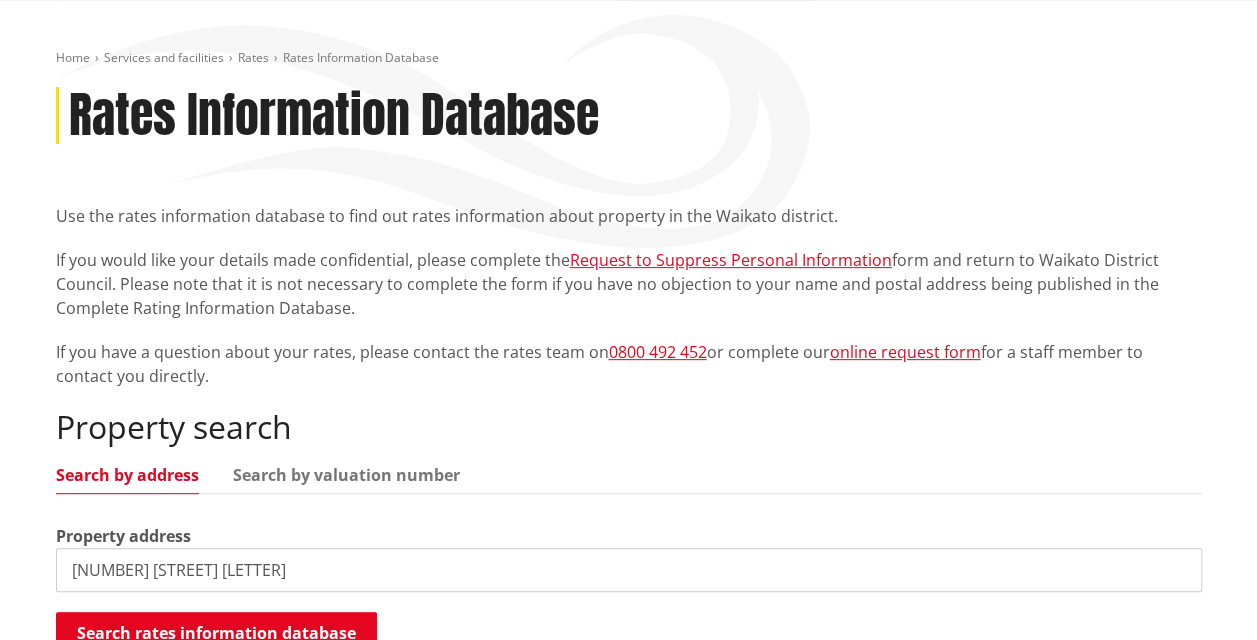 click on "[NUMBER] [STREET] [LETTER]" at bounding box center [629, 570] 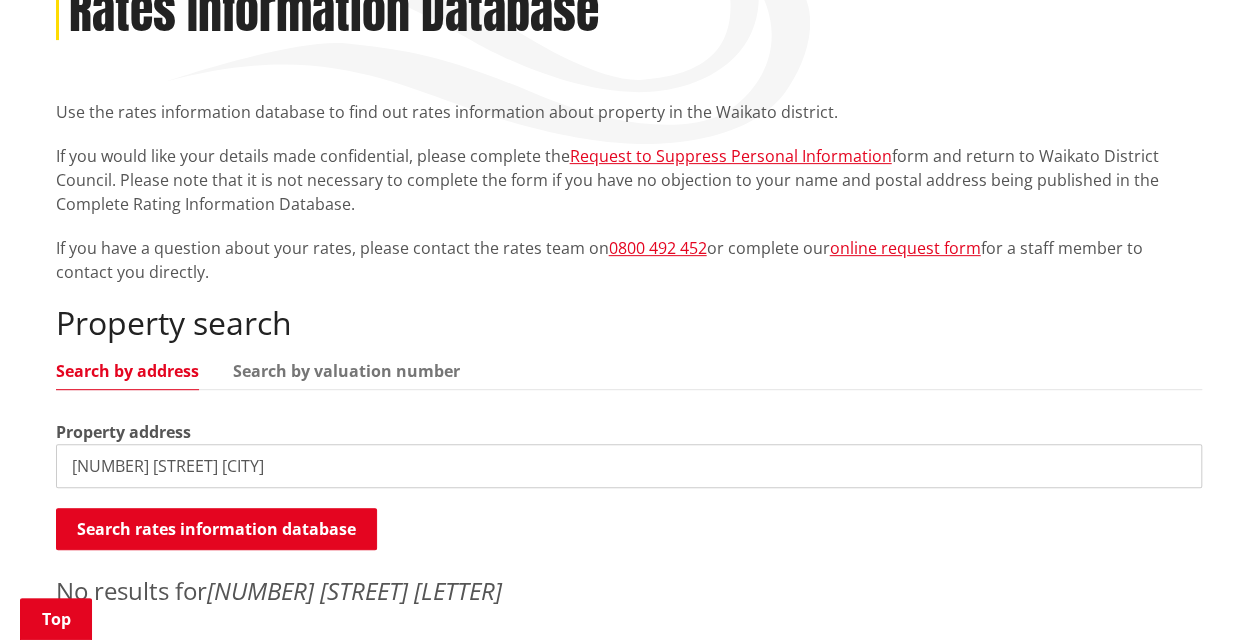 scroll, scrollTop: 400, scrollLeft: 0, axis: vertical 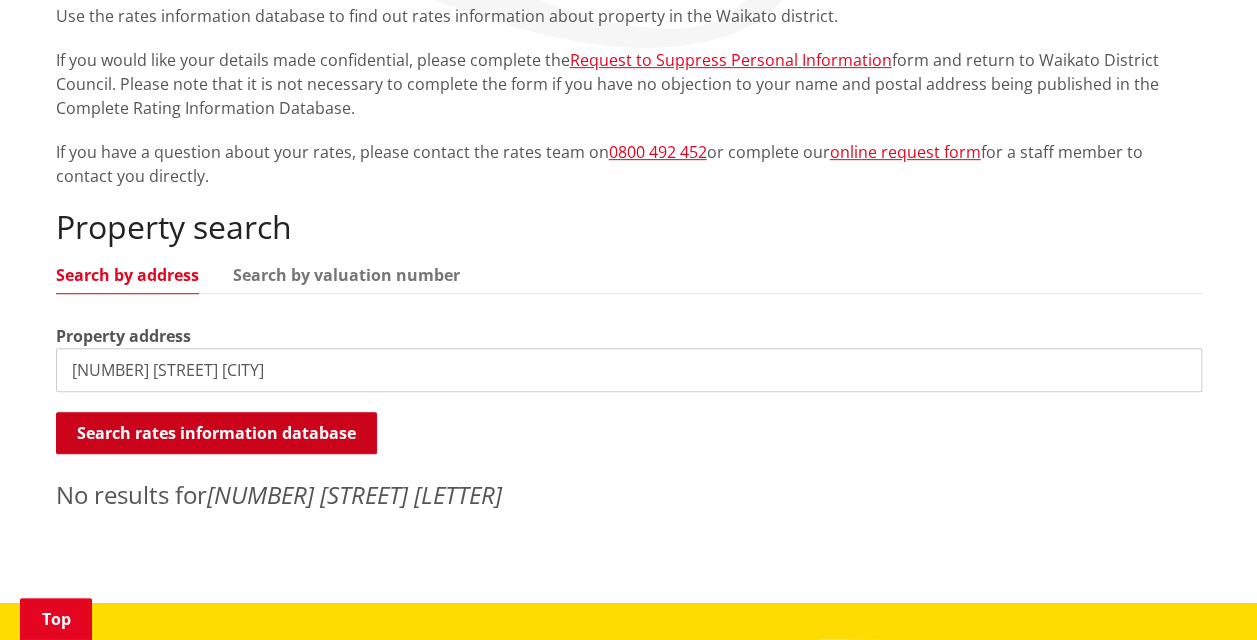 click on "Search rates information database" at bounding box center (216, 433) 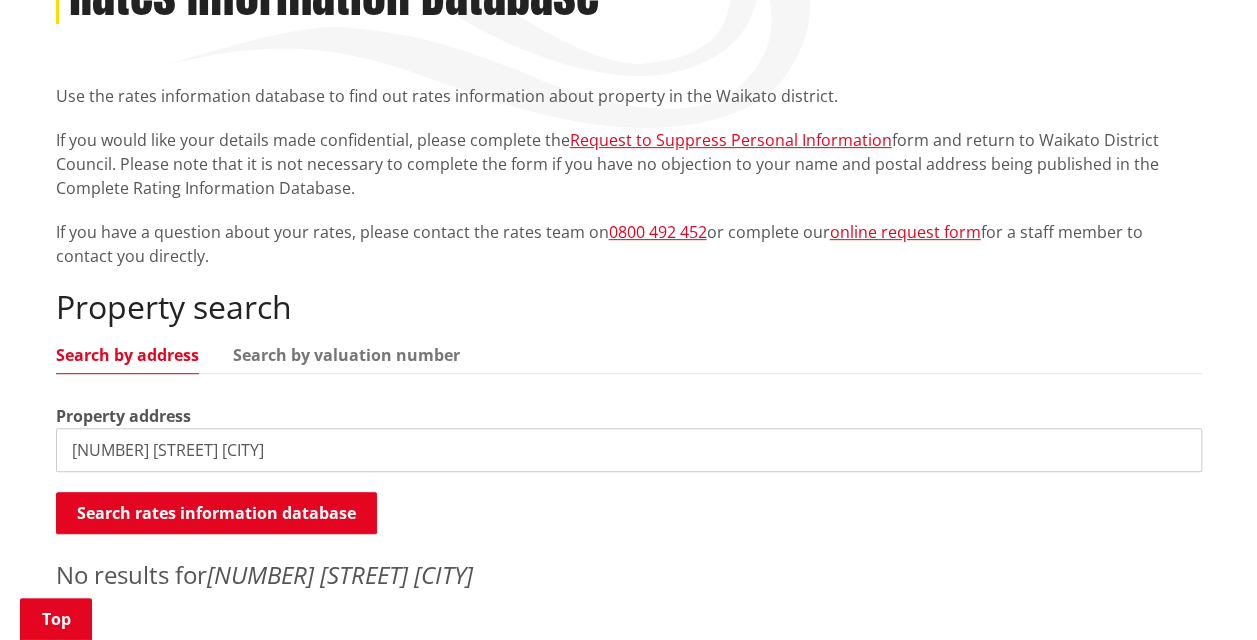 scroll, scrollTop: 500, scrollLeft: 0, axis: vertical 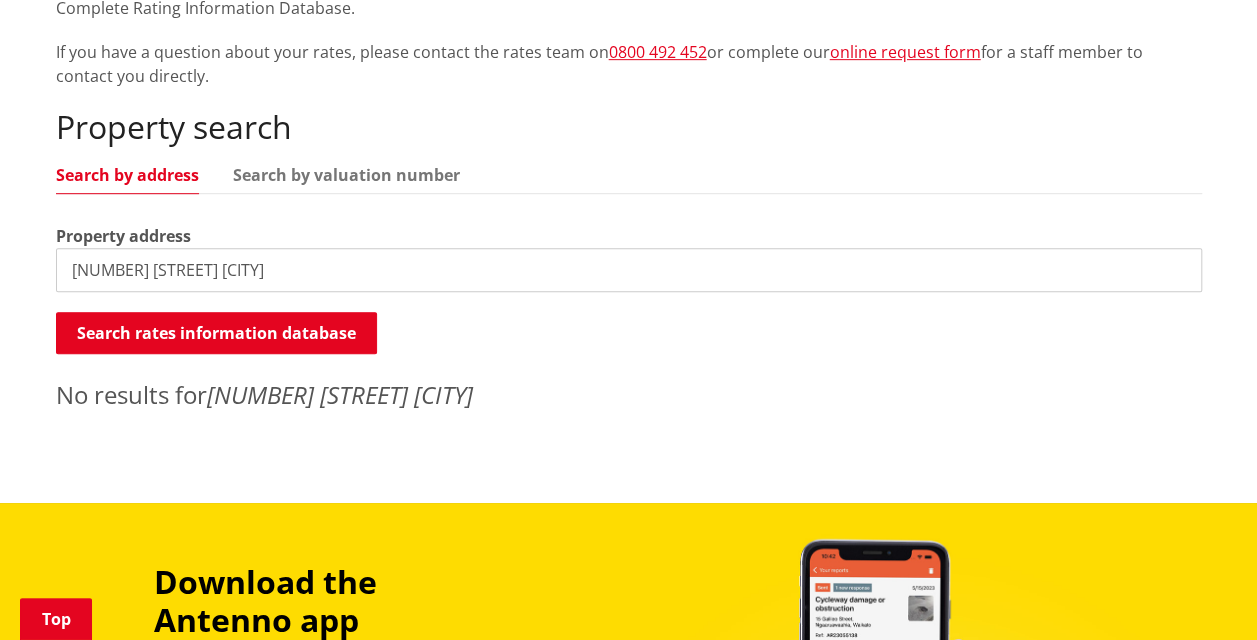 click on "[NUMBER] [STREET] [CITY]" at bounding box center (629, 270) 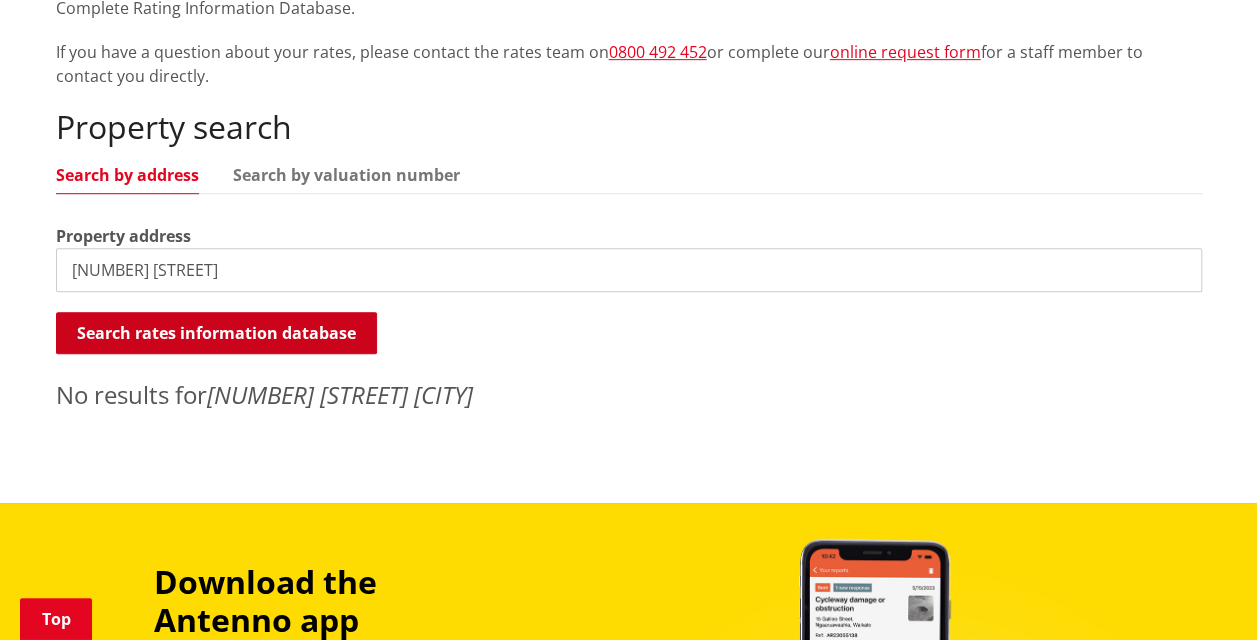 click on "Search rates information database" at bounding box center (216, 333) 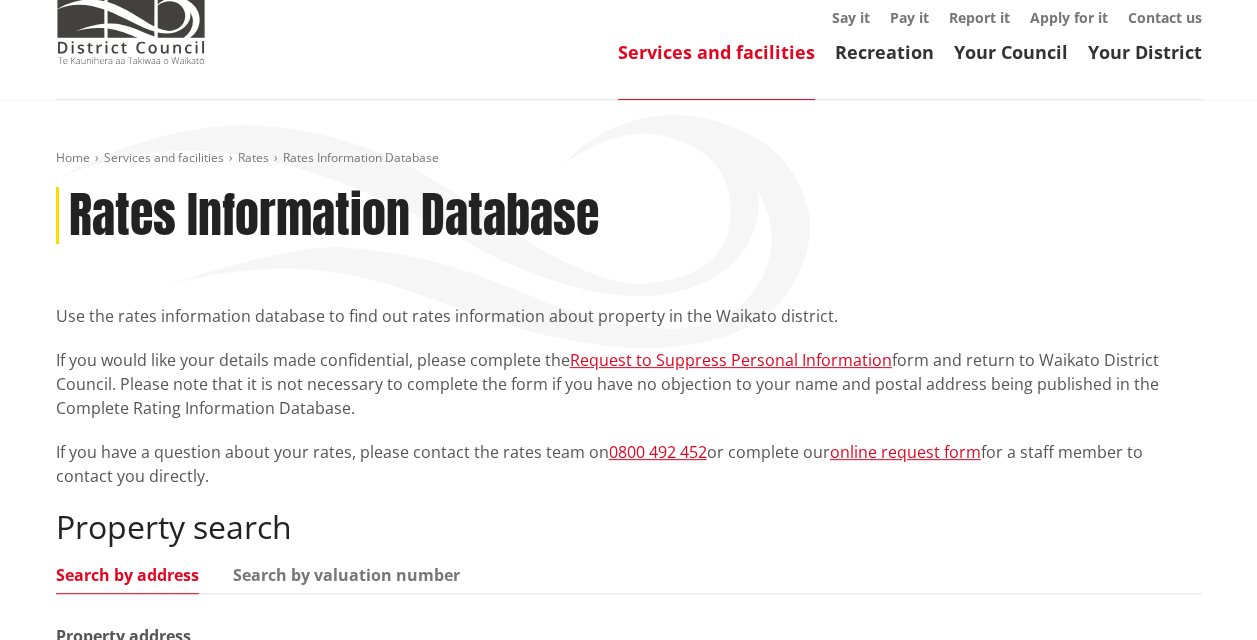 scroll, scrollTop: 500, scrollLeft: 0, axis: vertical 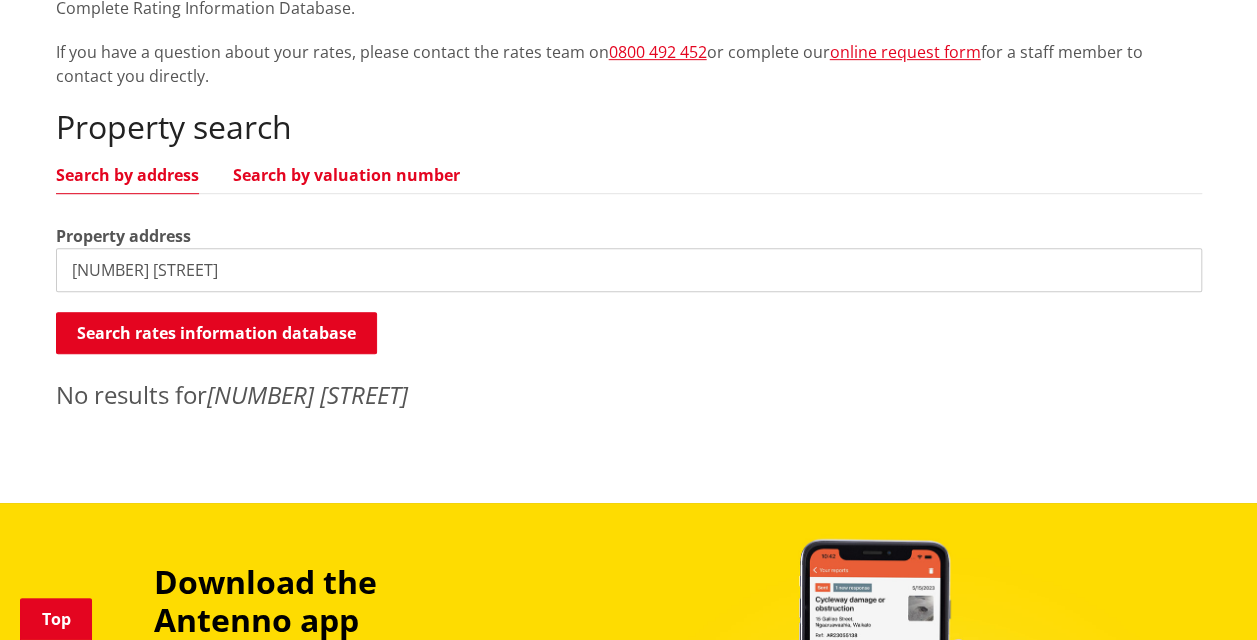 click on "Search by valuation number" at bounding box center (346, 175) 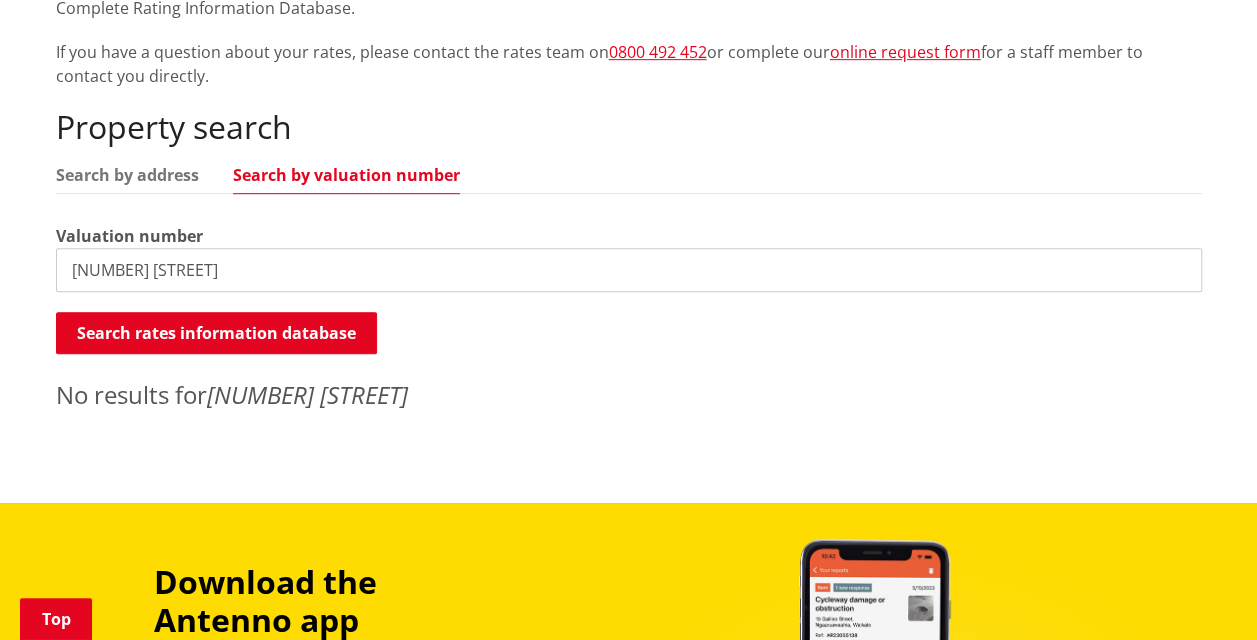 click on "[NUMBER] [STREET]" at bounding box center (629, 270) 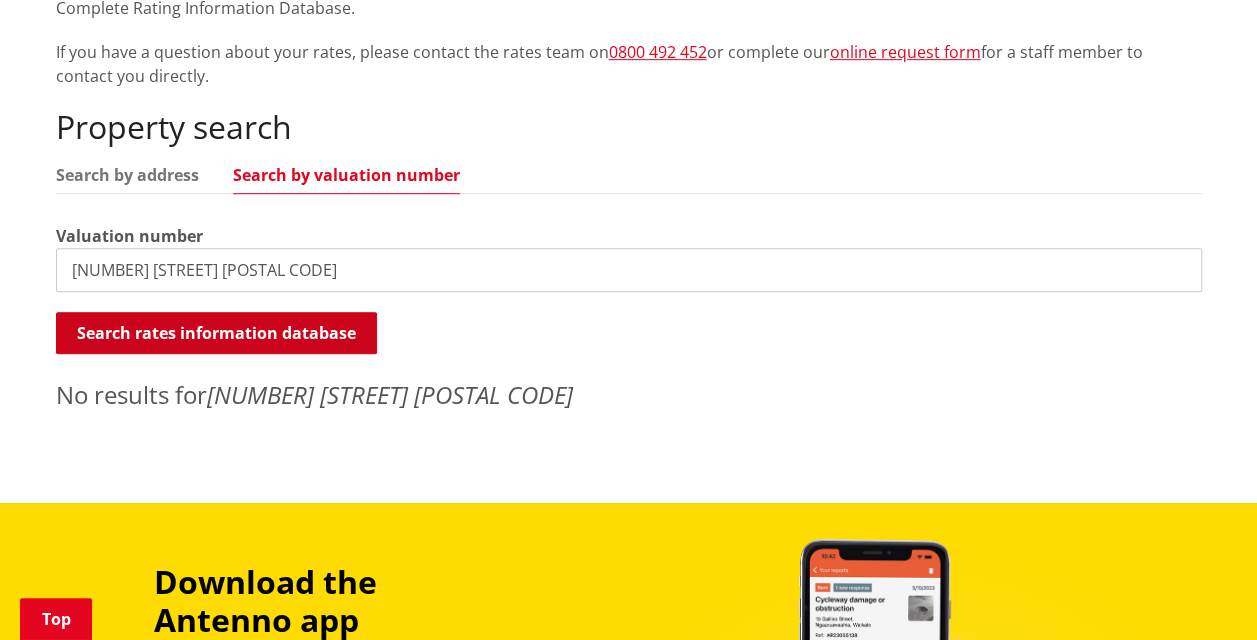 click on "Search rates information database" at bounding box center (216, 333) 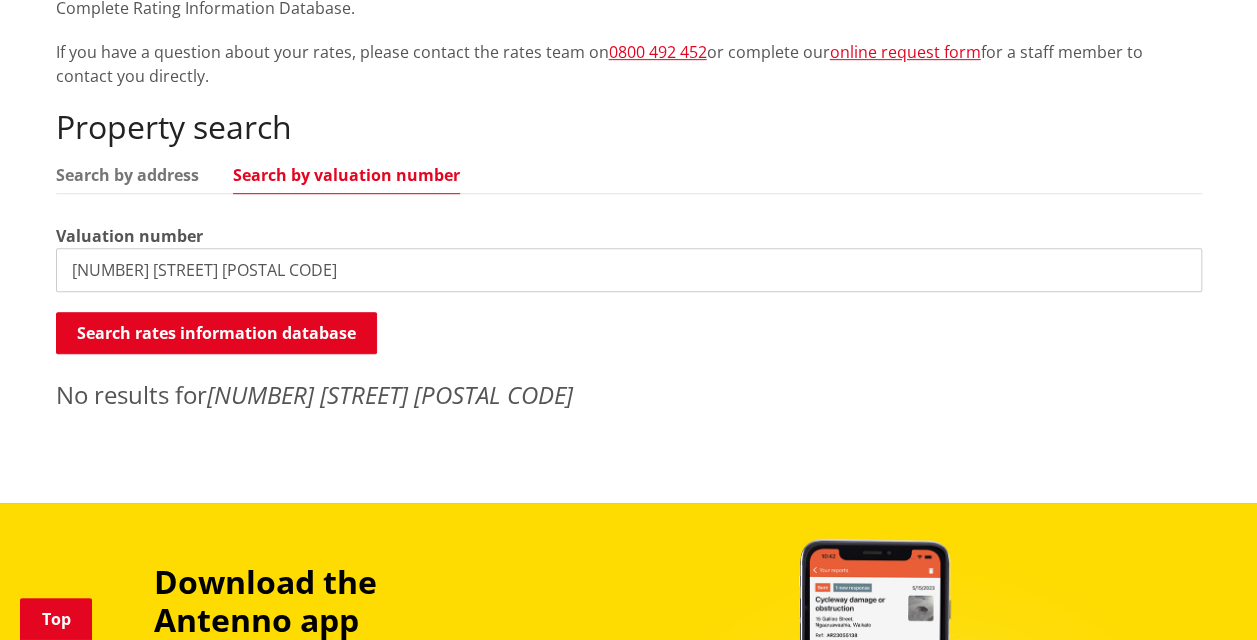 drag, startPoint x: 169, startPoint y: 270, endPoint x: 0, endPoint y: 256, distance: 169.57889 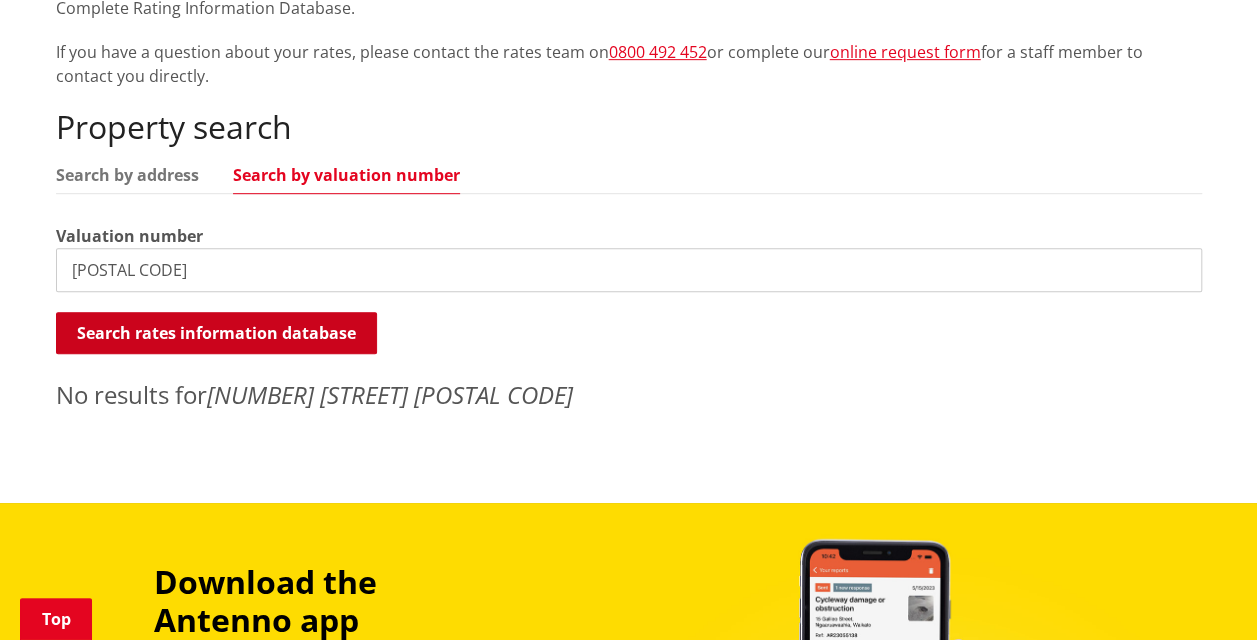 type on "[POSTAL CODE]" 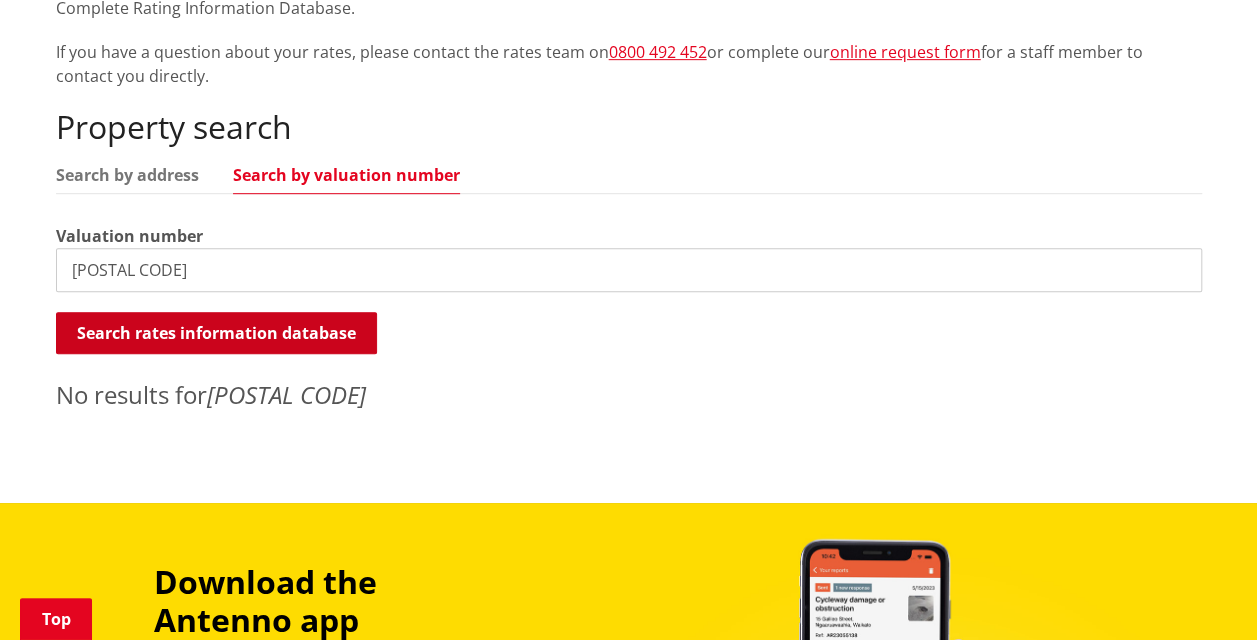 click on "Search rates information database" at bounding box center (216, 333) 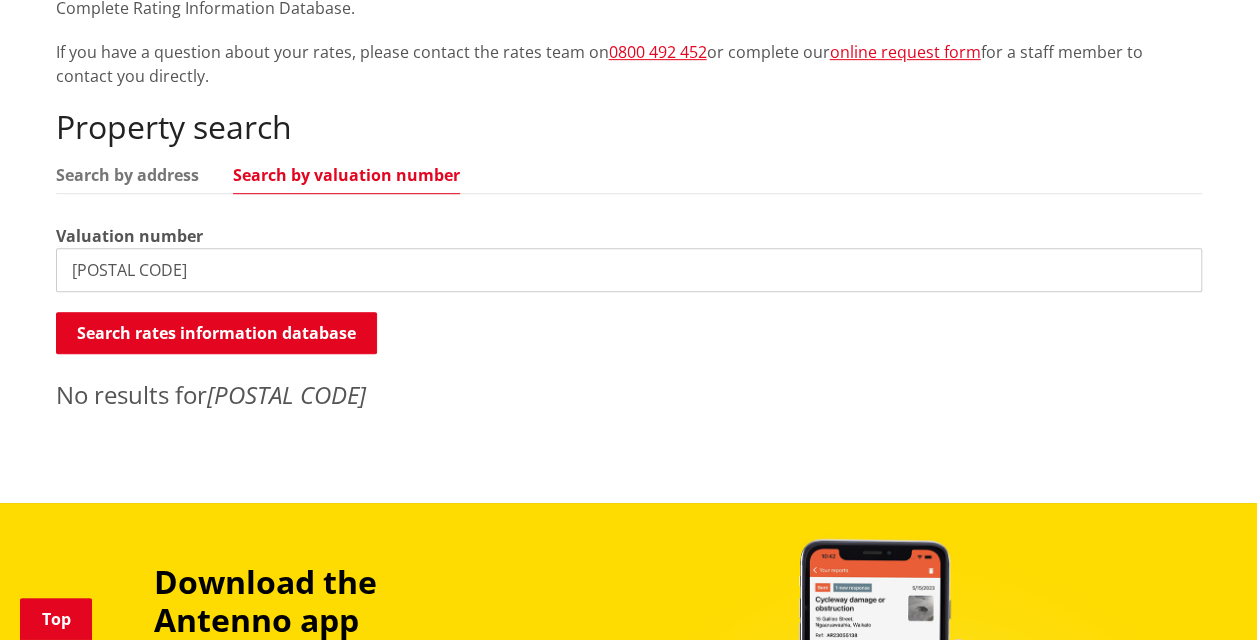 click on "Search by valuation number" at bounding box center (346, 175) 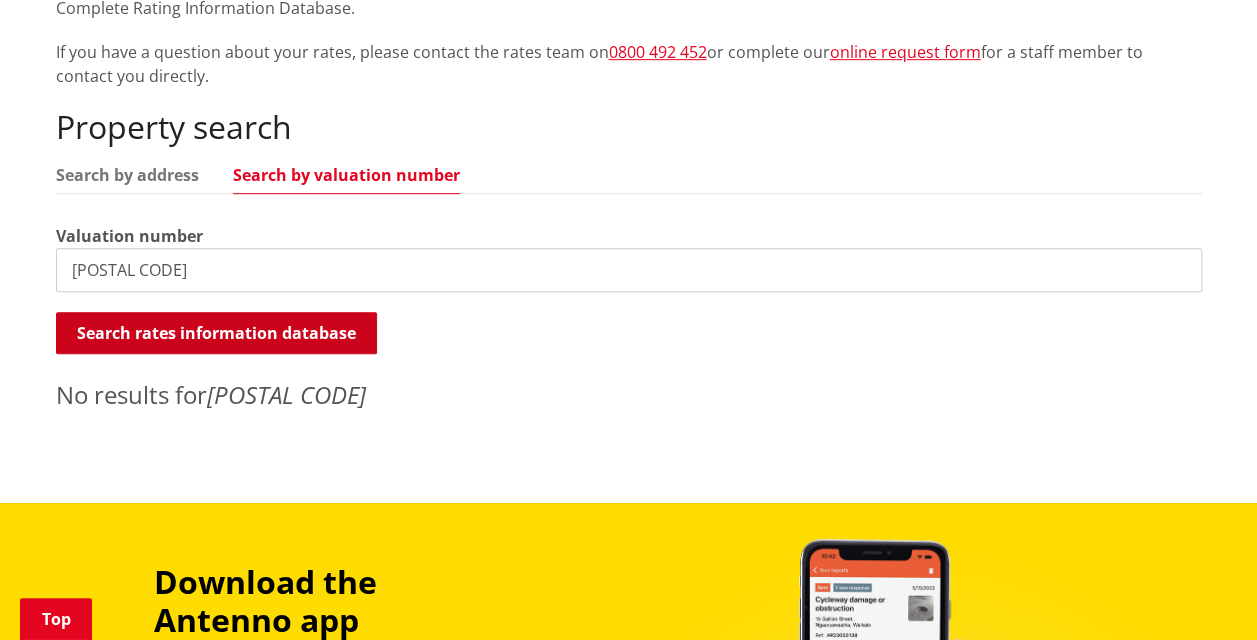 click on "Search rates information database" at bounding box center (216, 333) 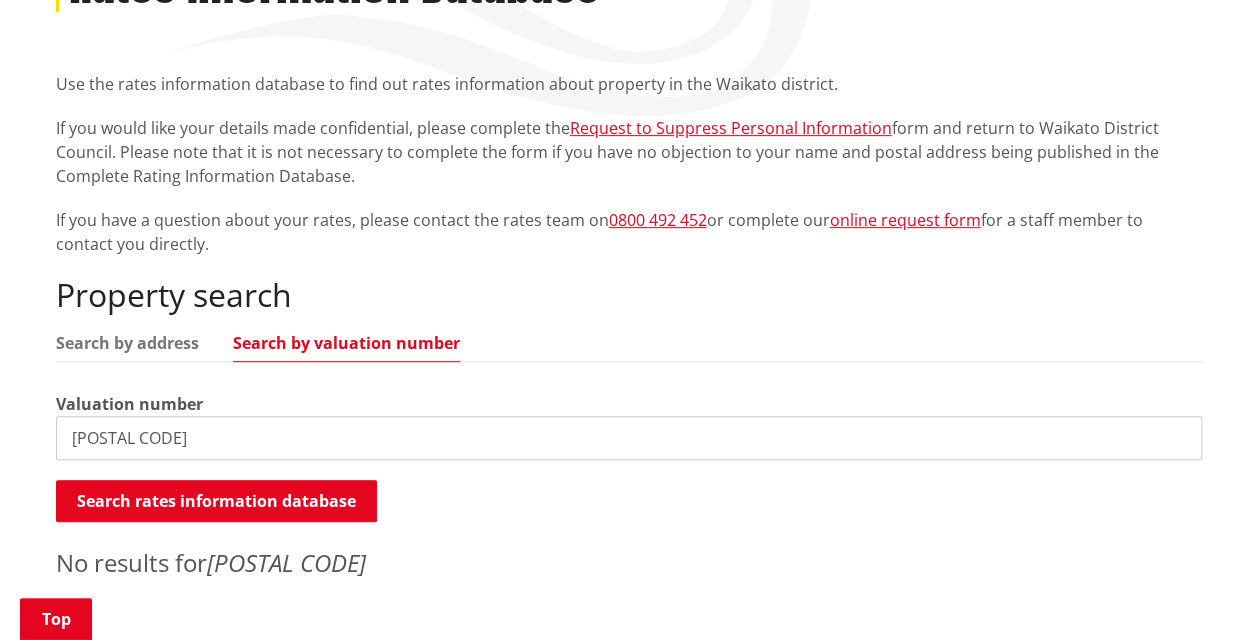 scroll, scrollTop: 100, scrollLeft: 0, axis: vertical 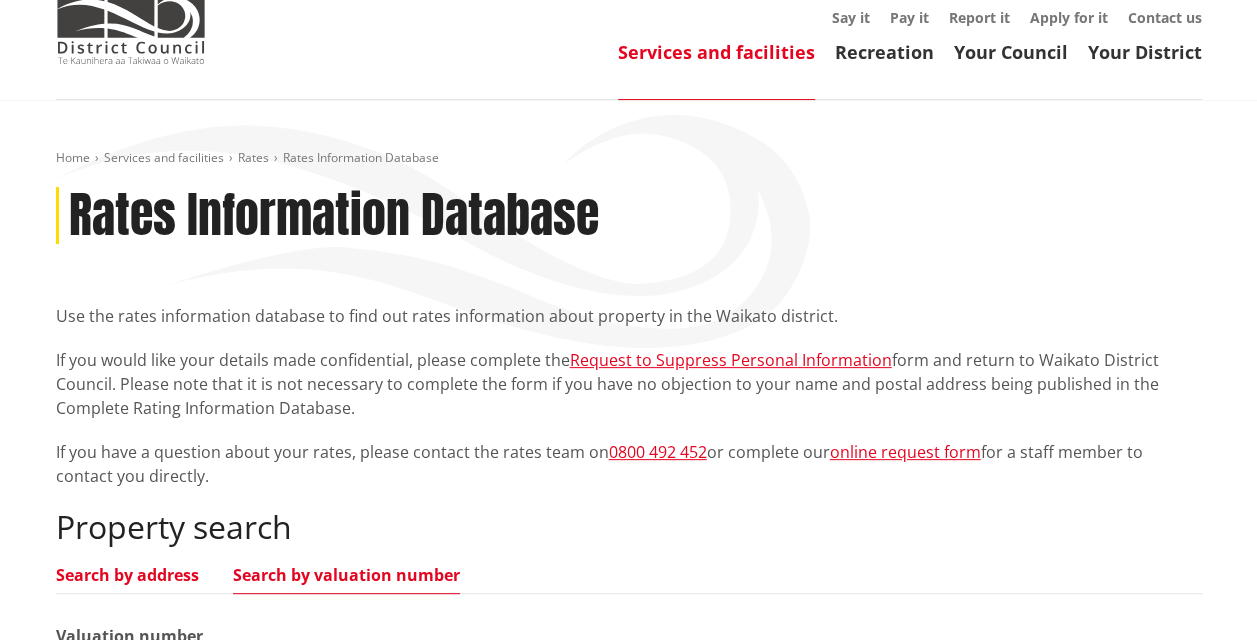 click on "Search by address" at bounding box center (127, 575) 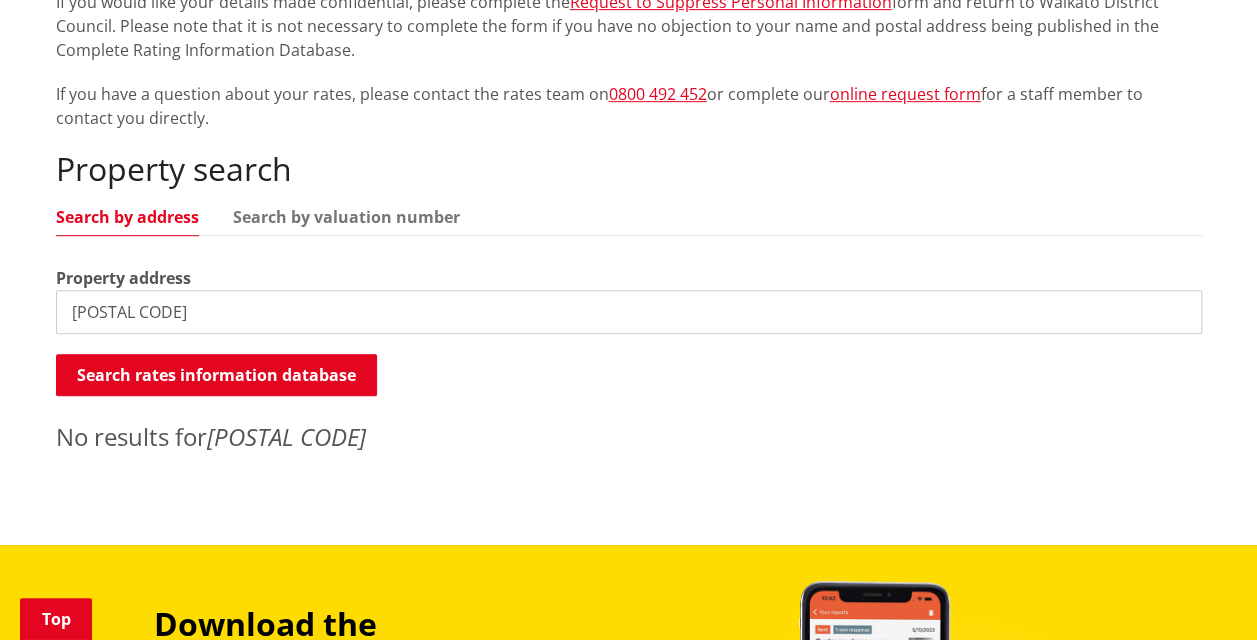 scroll, scrollTop: 500, scrollLeft: 0, axis: vertical 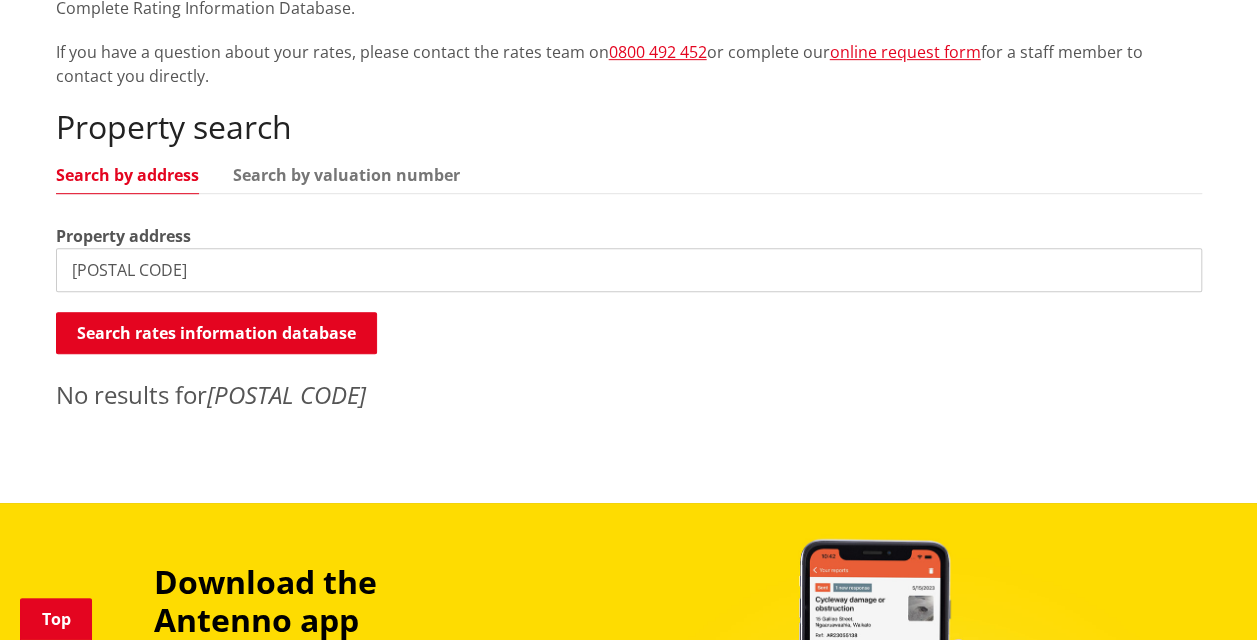 drag, startPoint x: 201, startPoint y: 274, endPoint x: 4, endPoint y: 252, distance: 198.22462 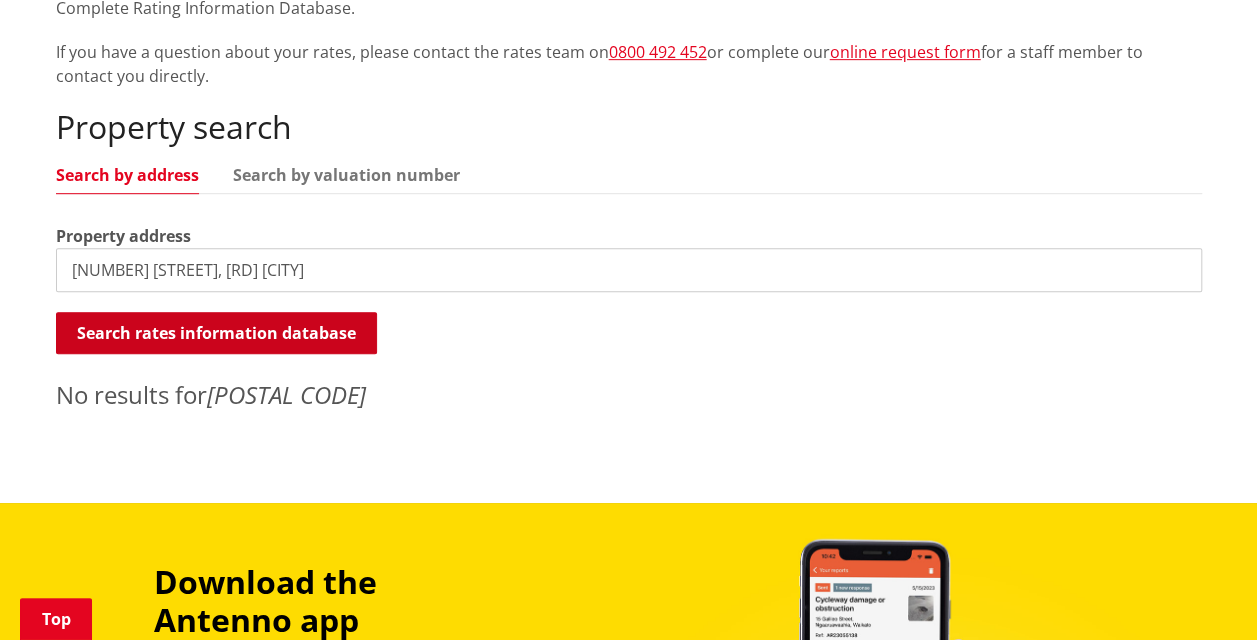type on "[NUMBER] [STREET], [RD] [CITY]" 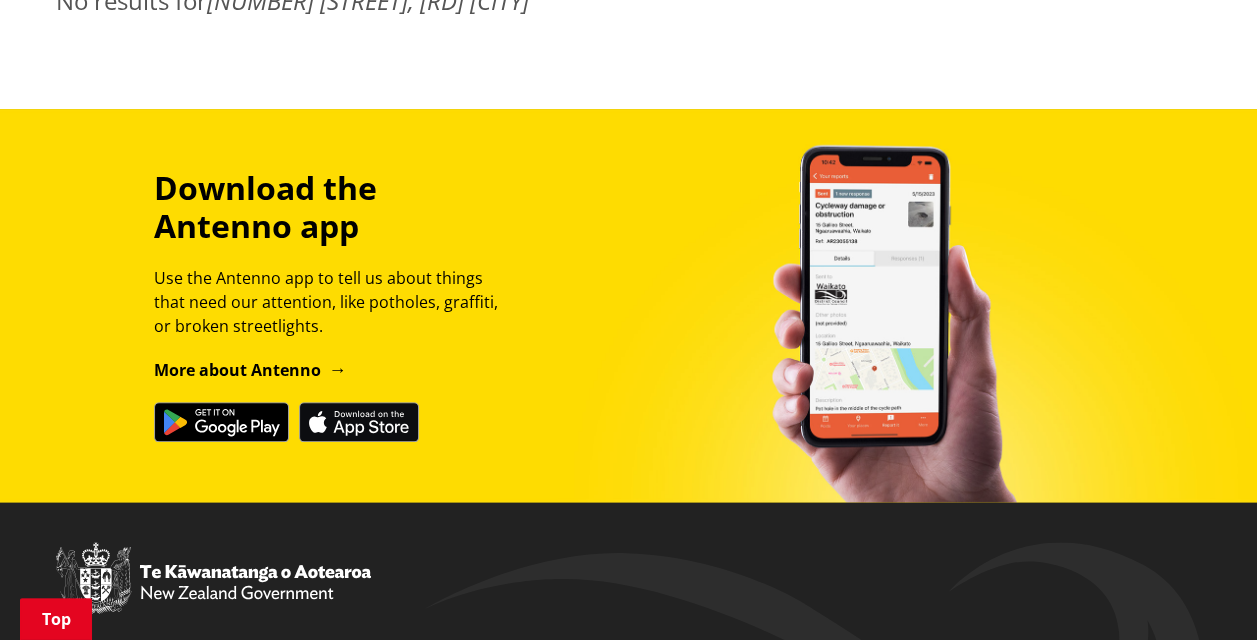 scroll, scrollTop: 300, scrollLeft: 0, axis: vertical 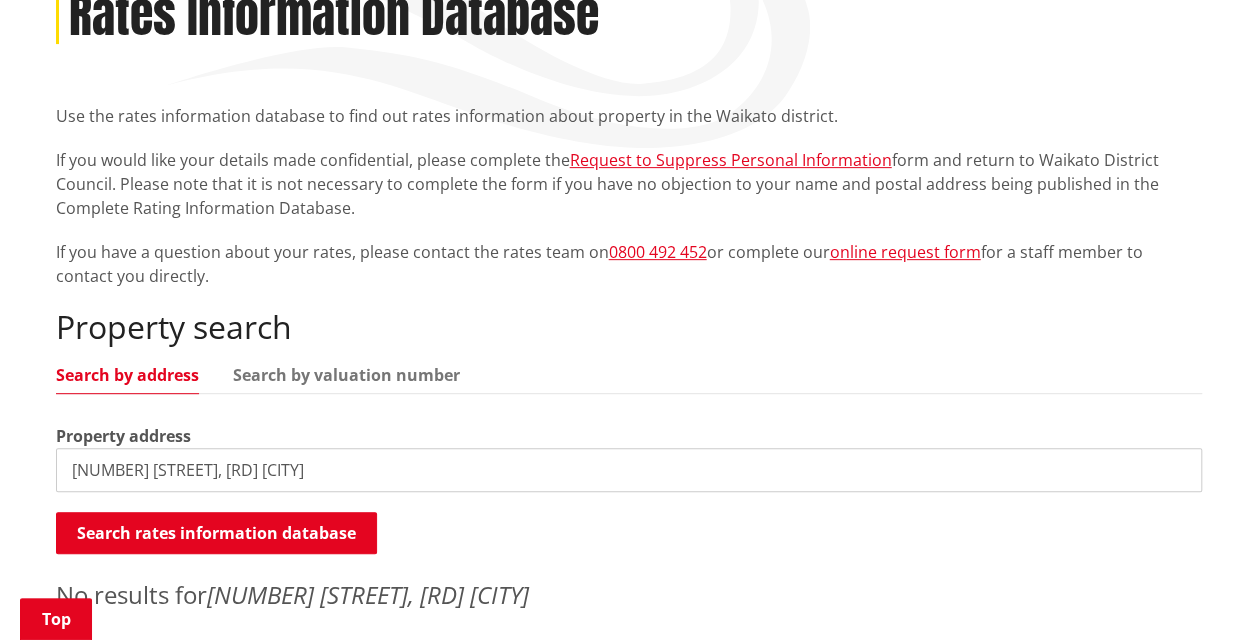drag, startPoint x: 340, startPoint y: 479, endPoint x: 15, endPoint y: 478, distance: 325.00153 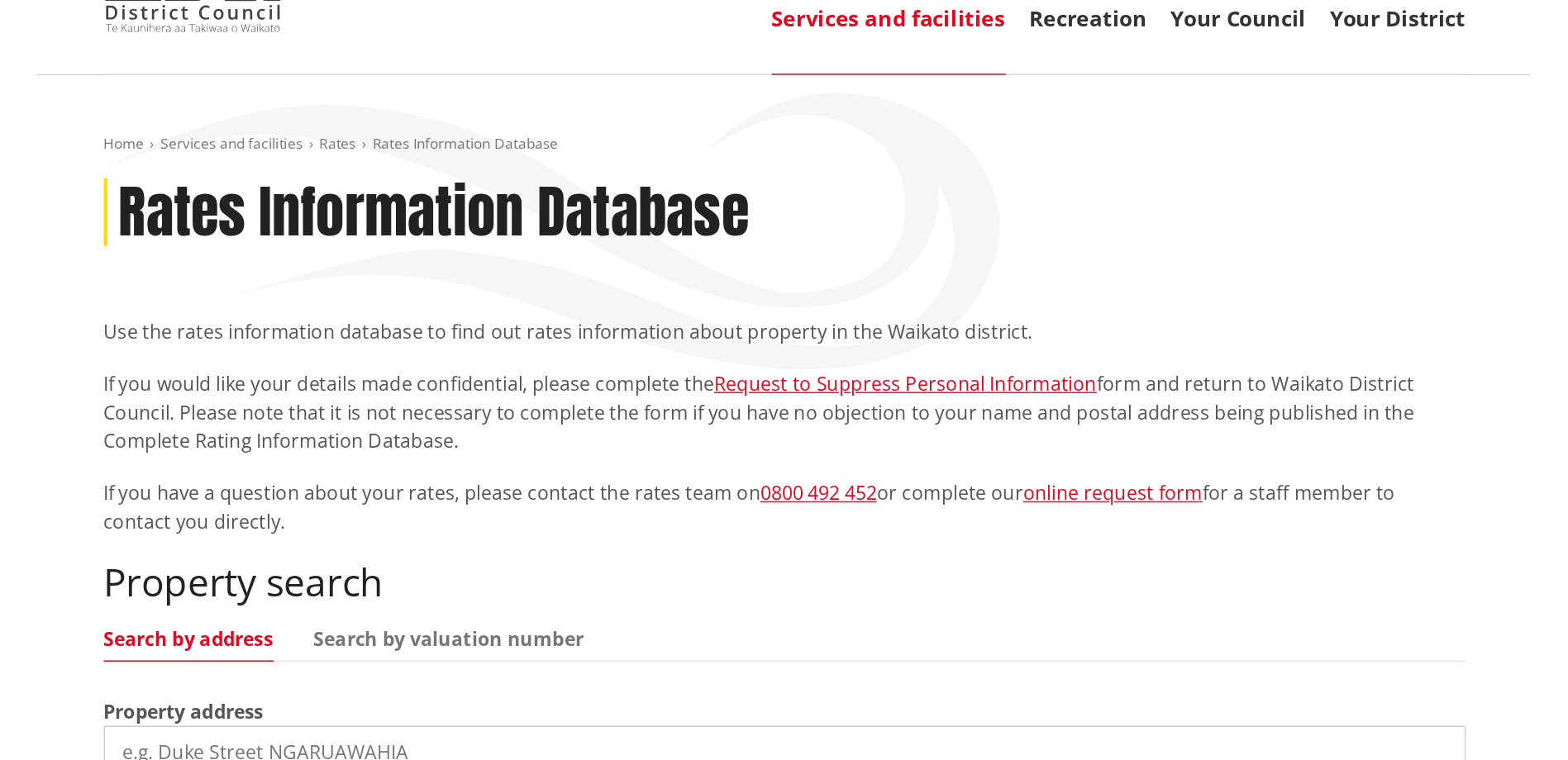scroll, scrollTop: 0, scrollLeft: 0, axis: both 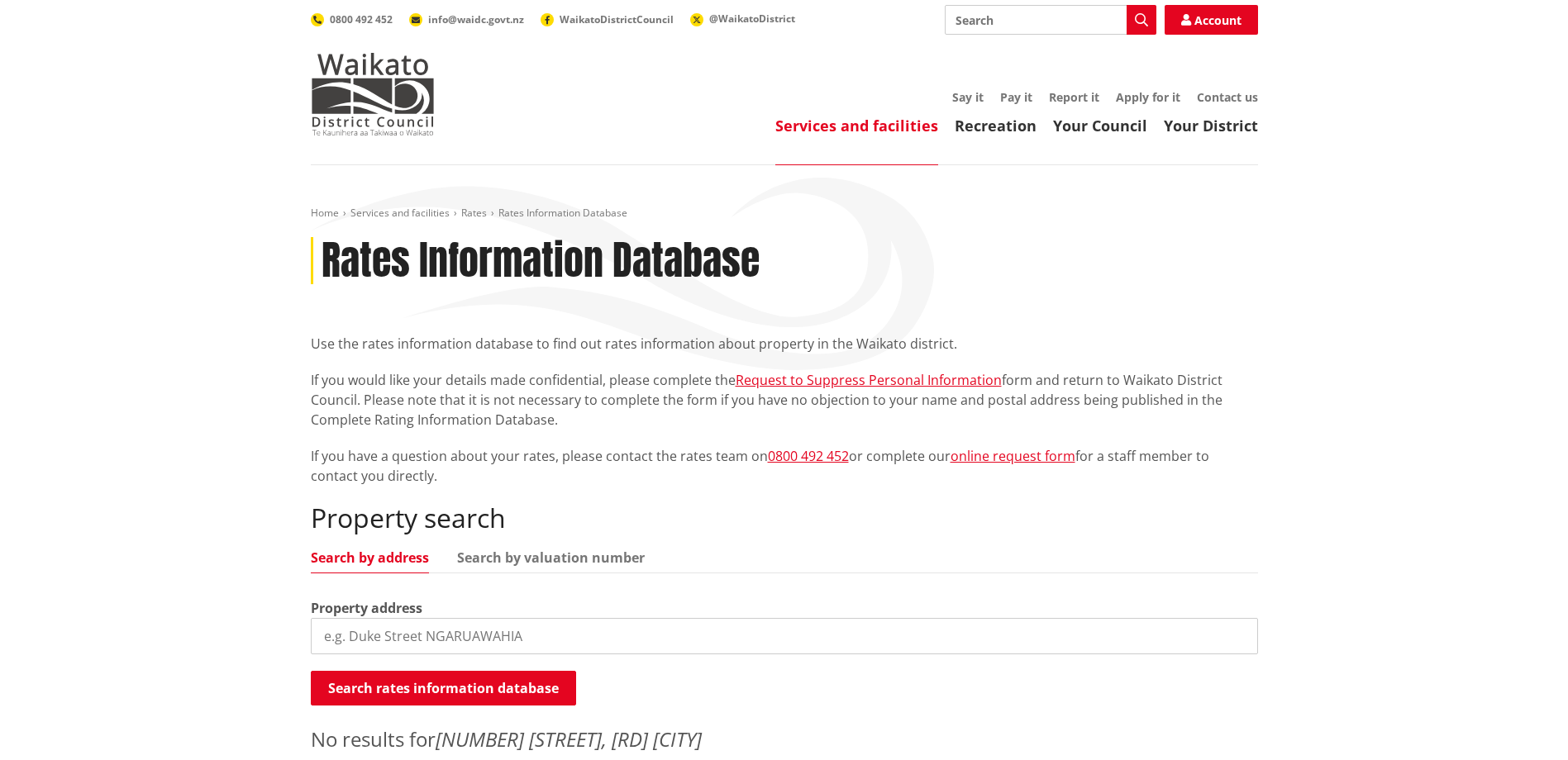 click at bounding box center [784, 636] 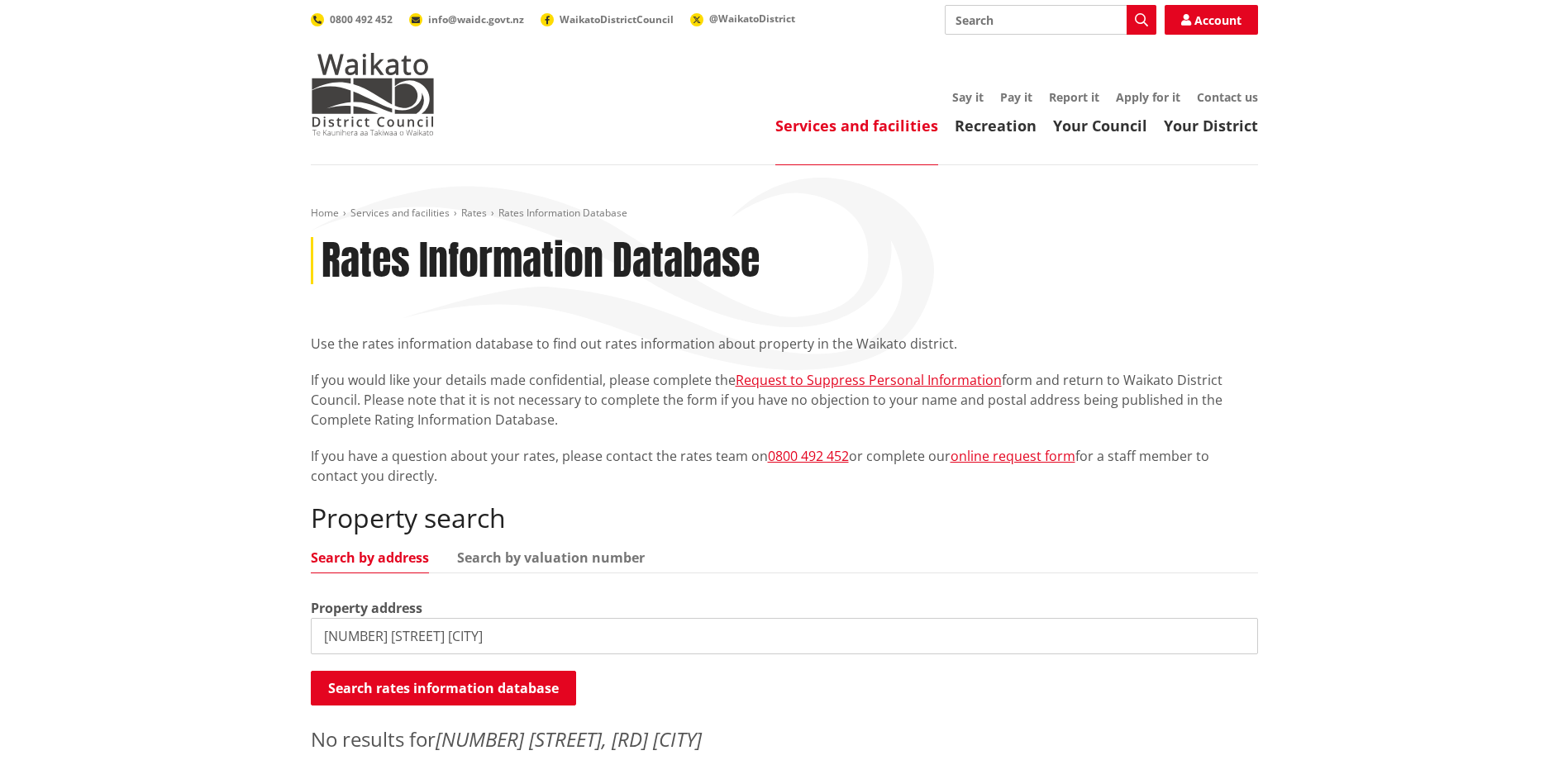 click on "[NUMBER] [STREET] [CITY]" at bounding box center [784, 636] 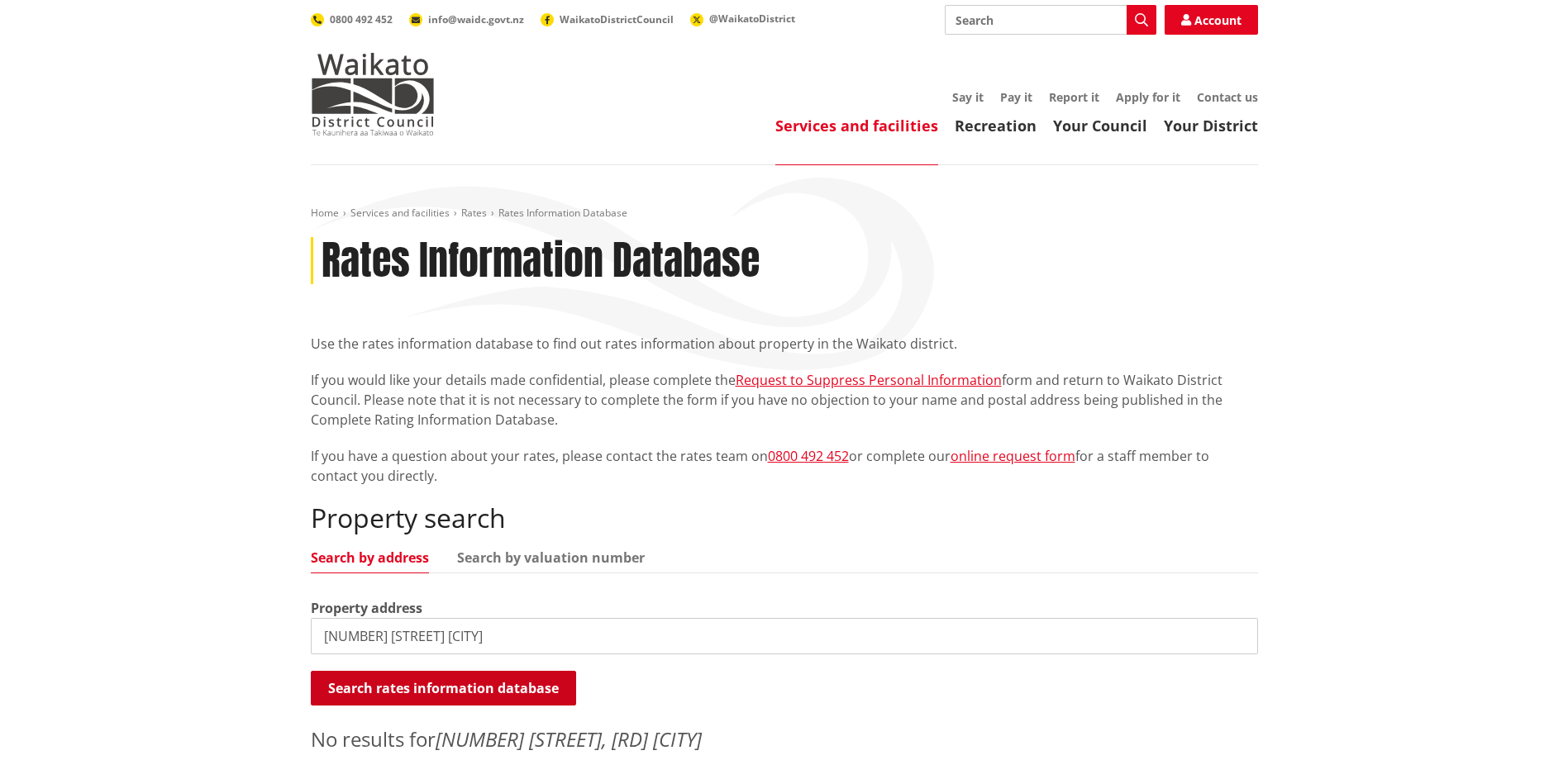 click on "Search rates information database" at bounding box center (443, 688) 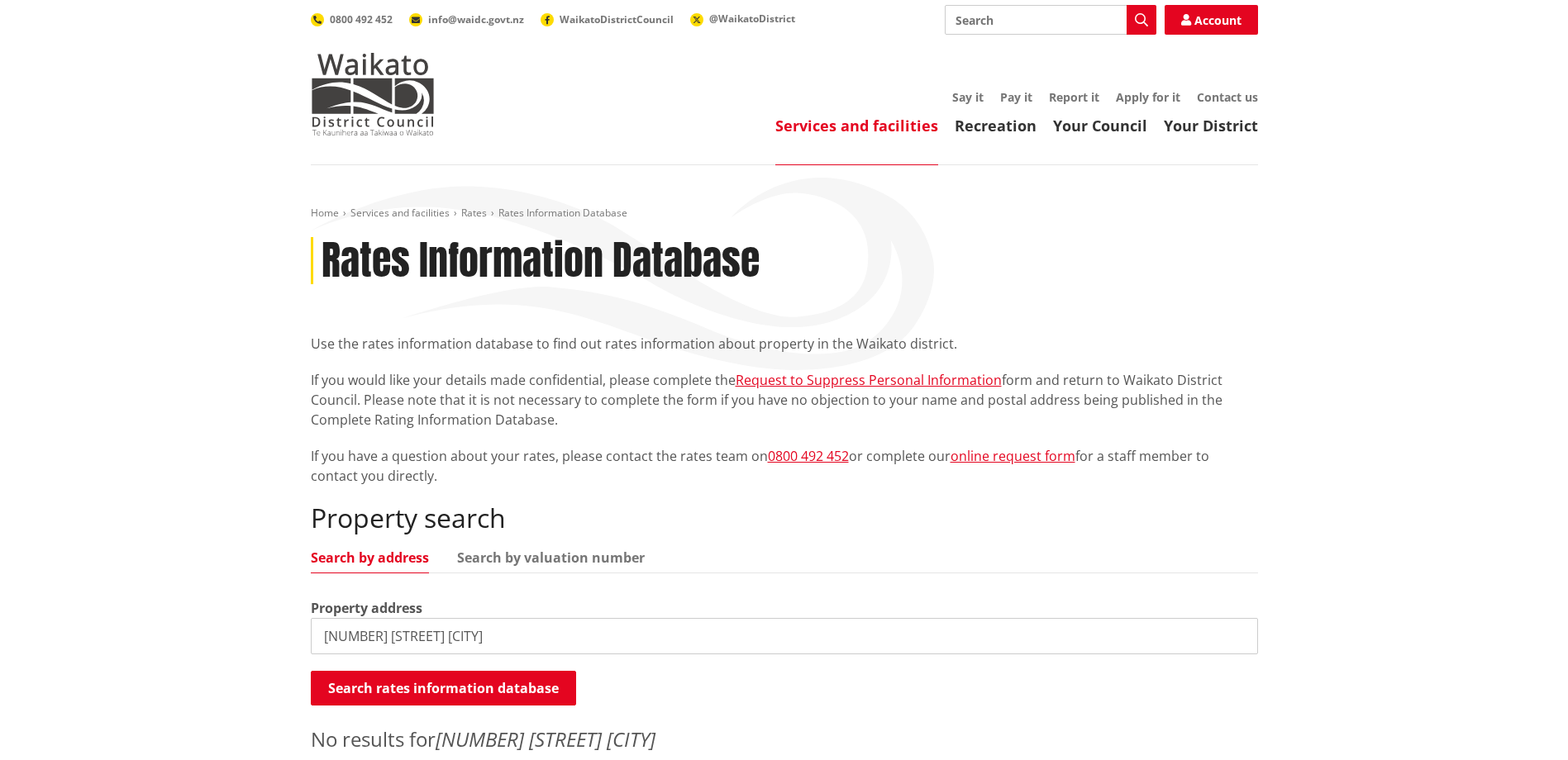 click on "[NUMBER] [STREET] [CITY]" at bounding box center [784, 636] 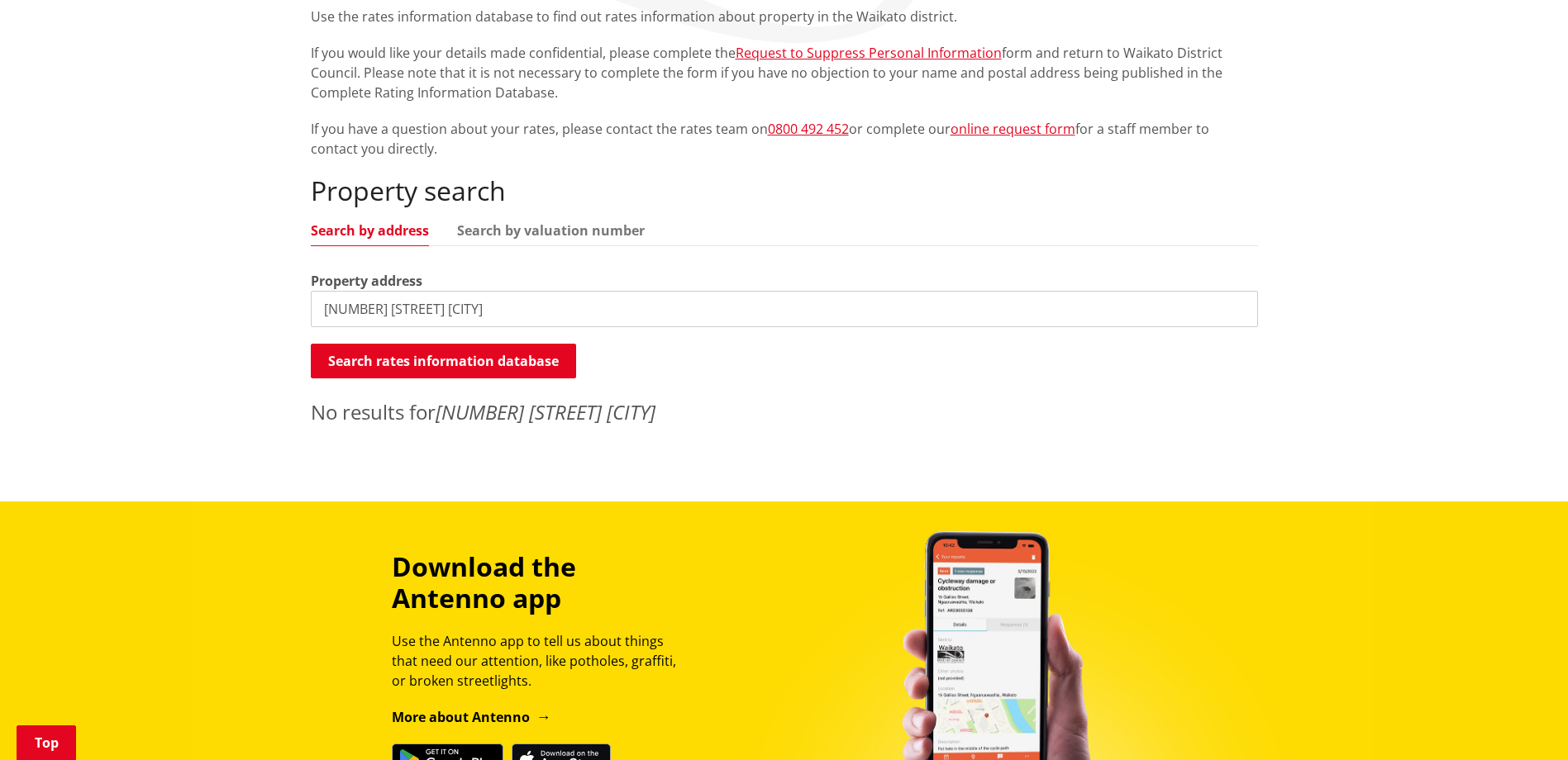 scroll, scrollTop: 330, scrollLeft: 0, axis: vertical 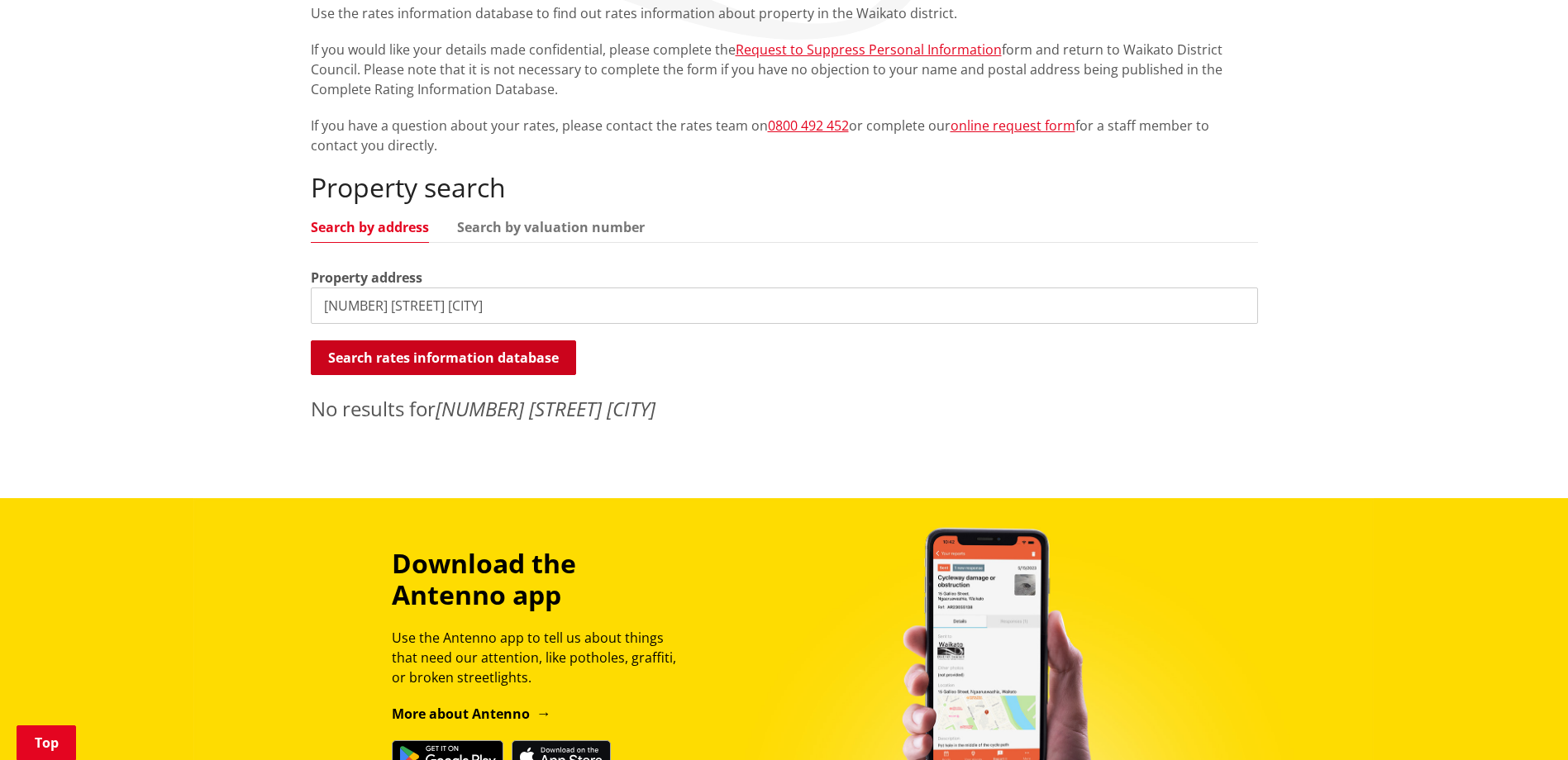 click on "Search rates information database" at bounding box center (443, 358) 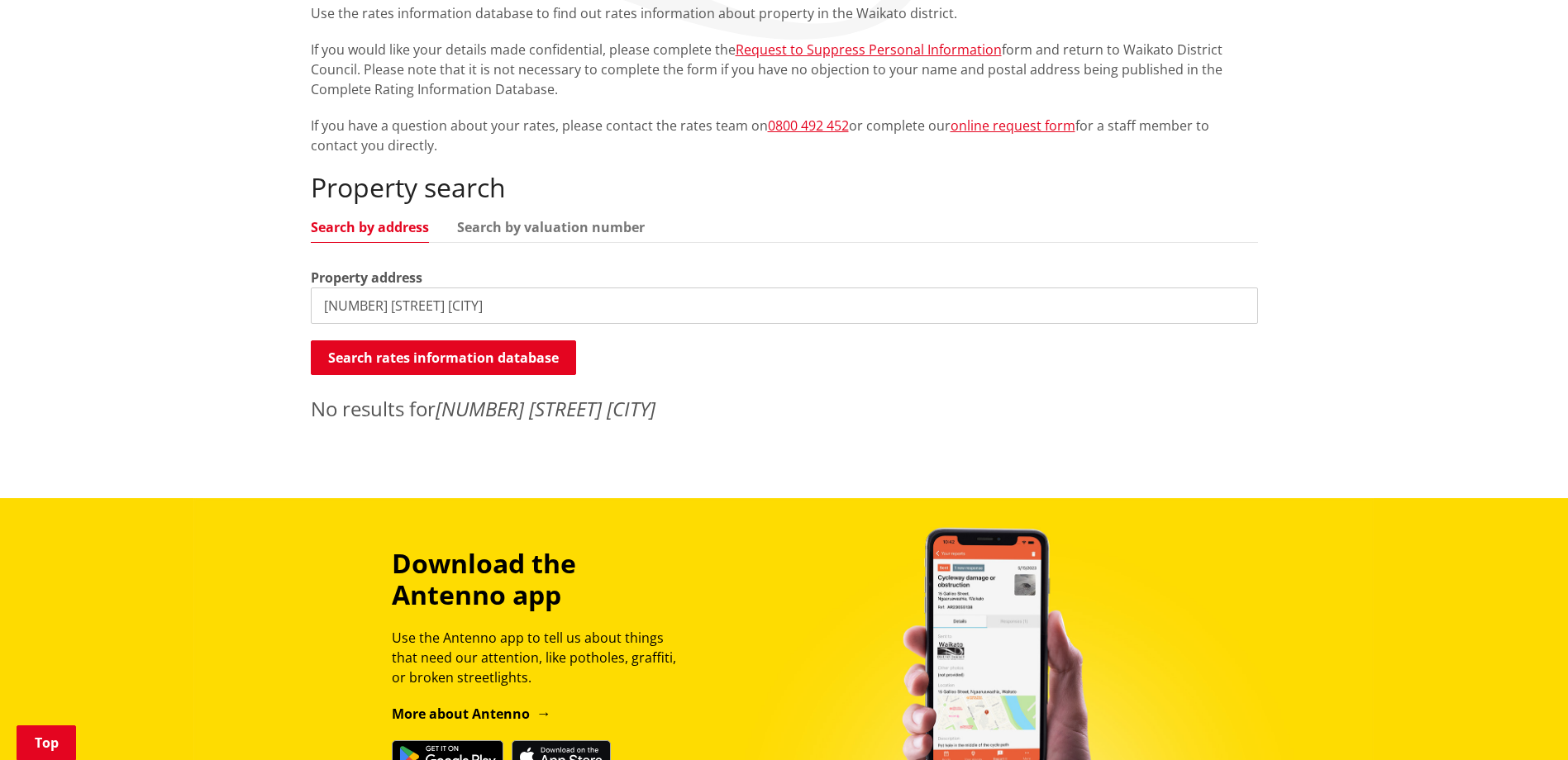 drag, startPoint x: 351, startPoint y: 303, endPoint x: 531, endPoint y: 295, distance: 180.17769 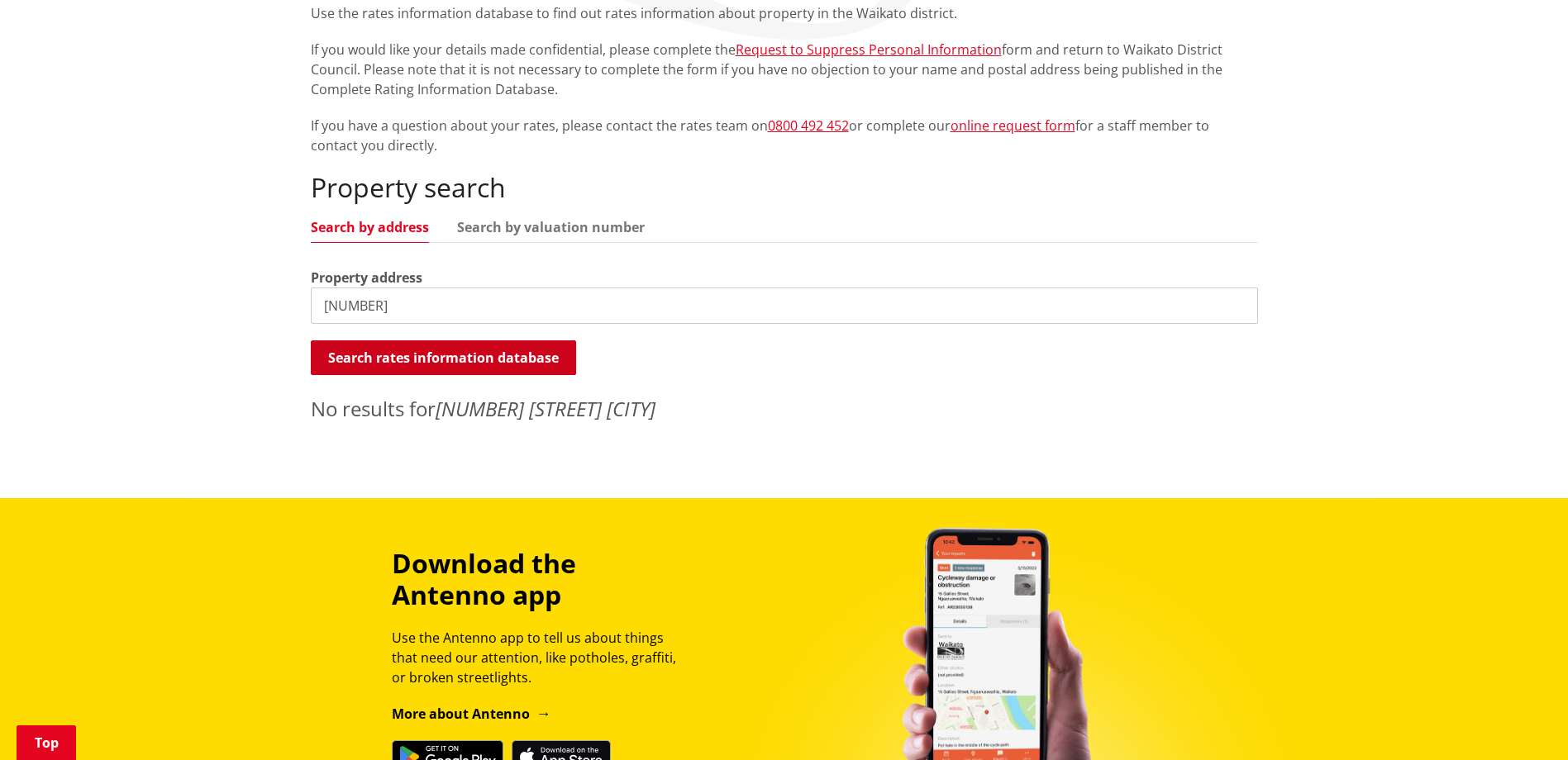 click on "Search rates information database" at bounding box center (443, 358) 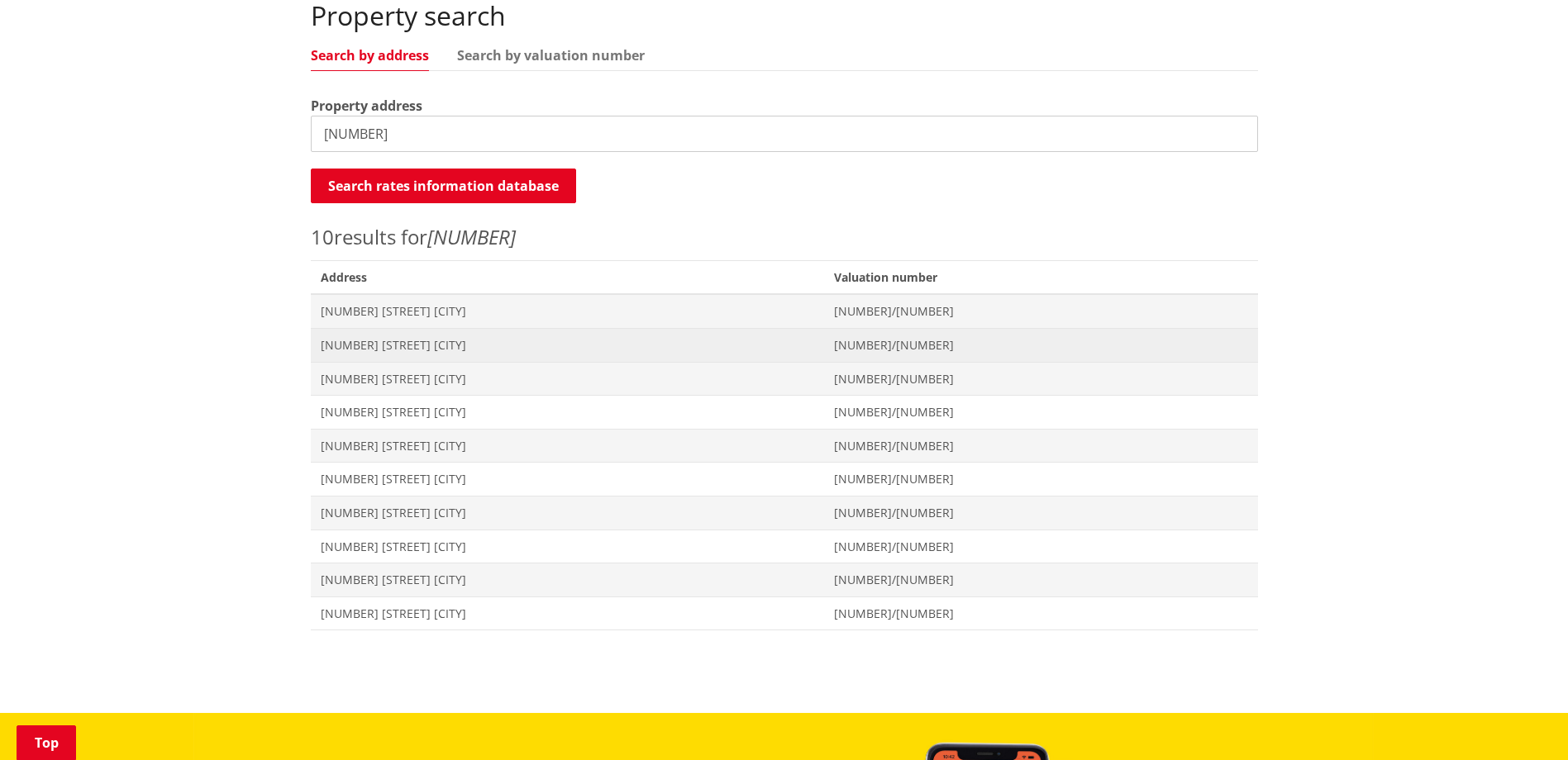 scroll, scrollTop: 413, scrollLeft: 0, axis: vertical 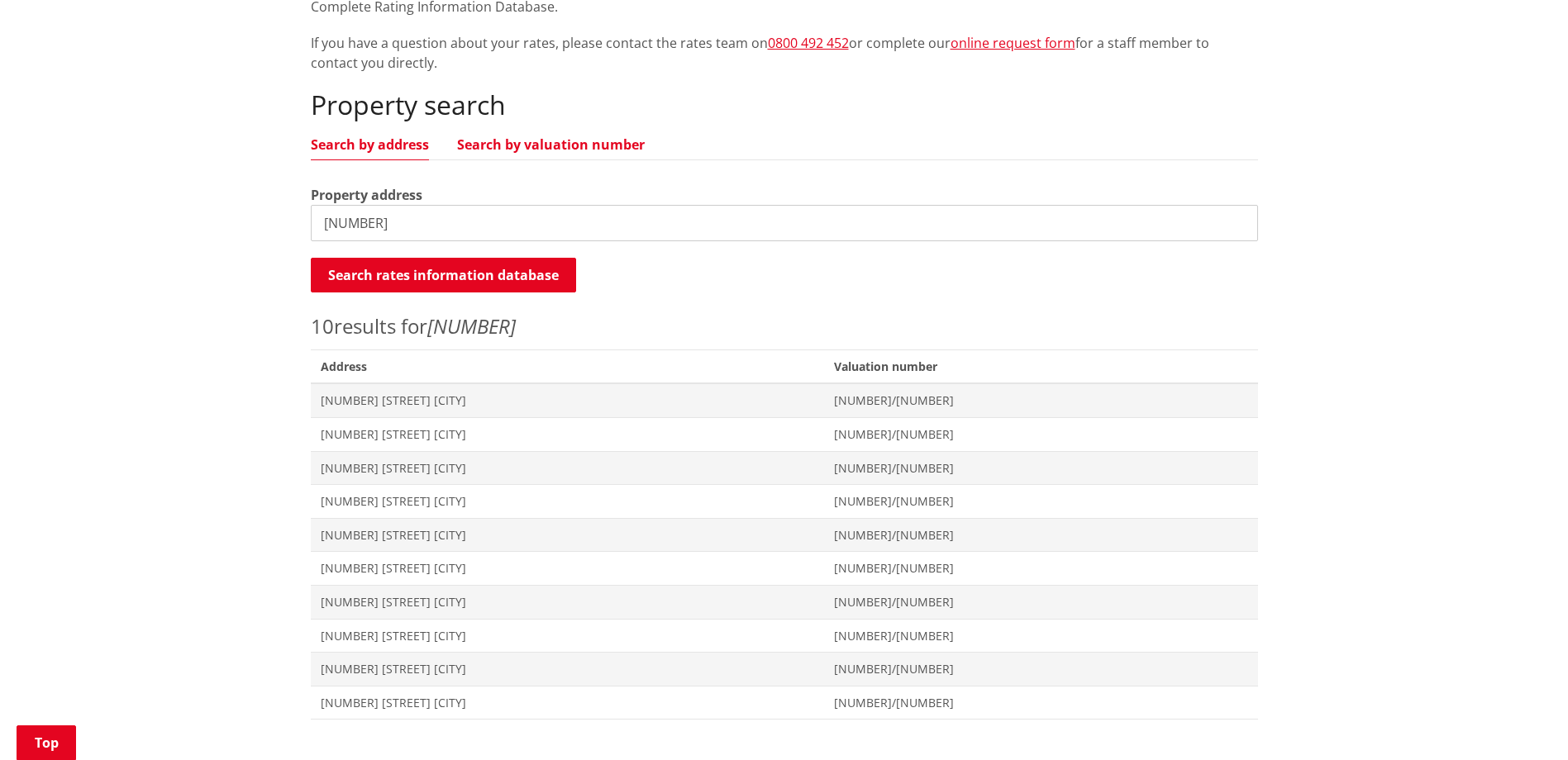 click on "Search by valuation number" at bounding box center [550, 145] 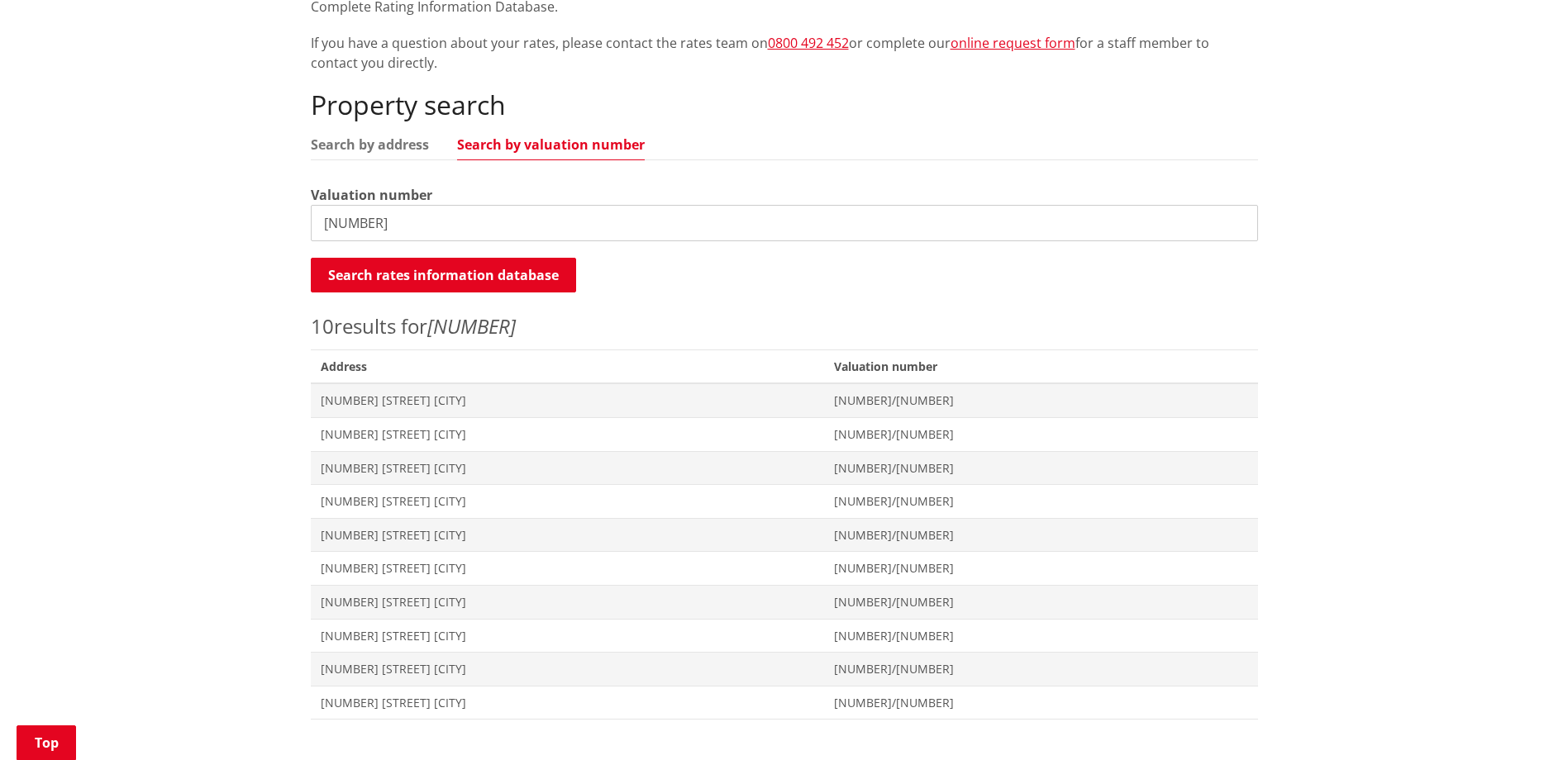 click on "[NUMBER]" at bounding box center [784, 223] 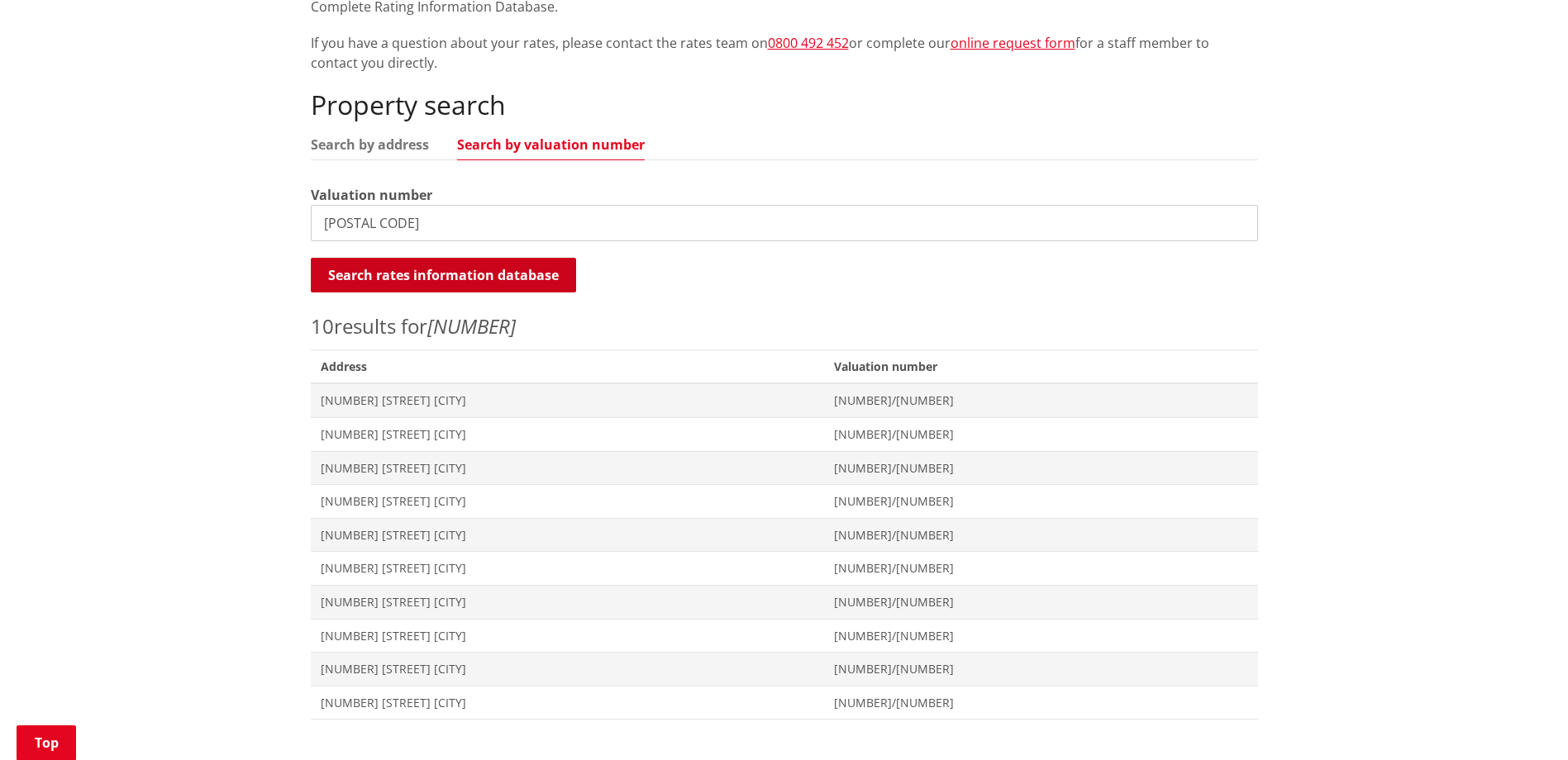 click on "Search rates information database" at bounding box center [443, 275] 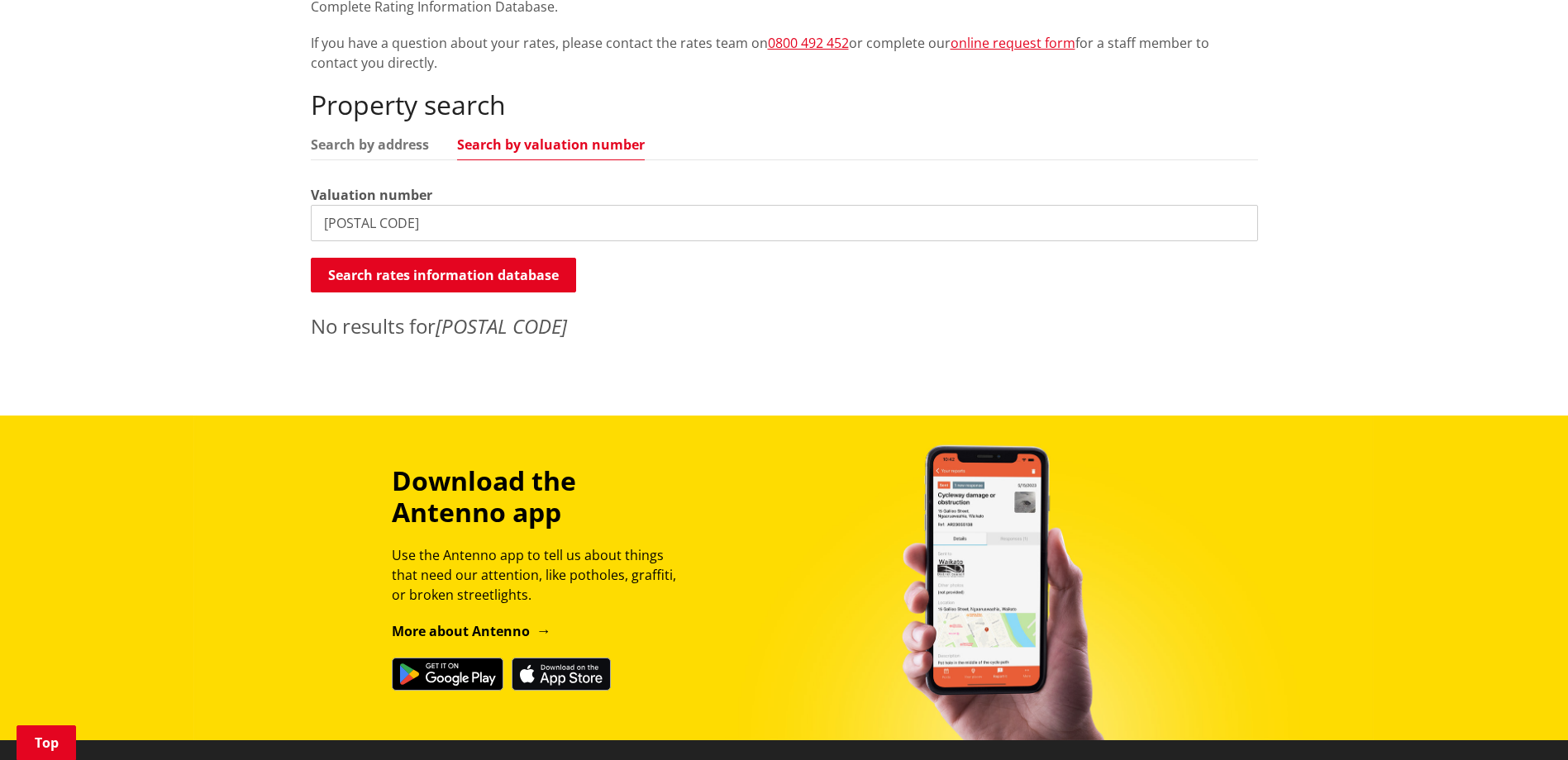 click on "[POSTAL CODE]" at bounding box center (784, 223) 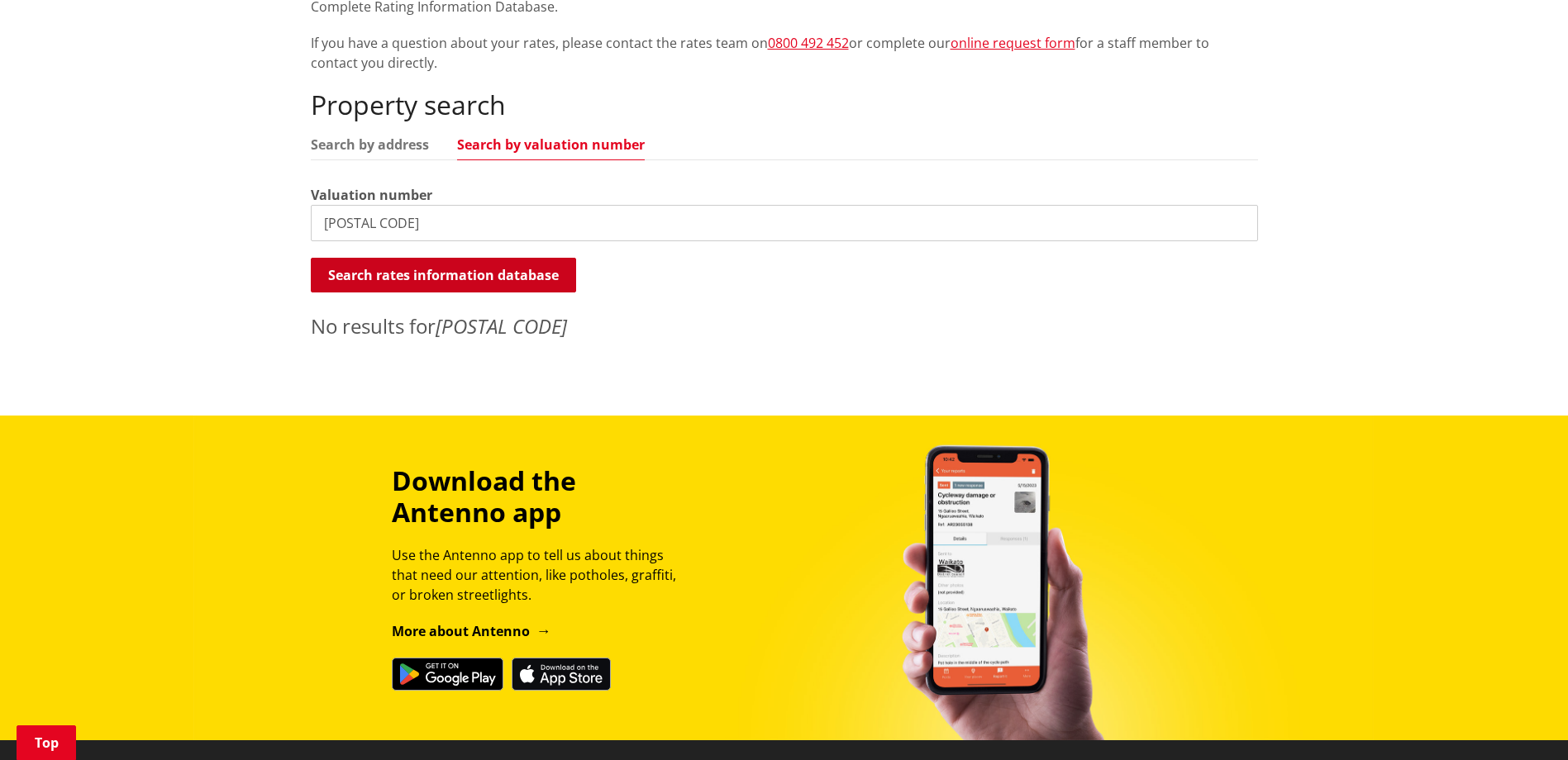 type on "[POSTAL CODE]" 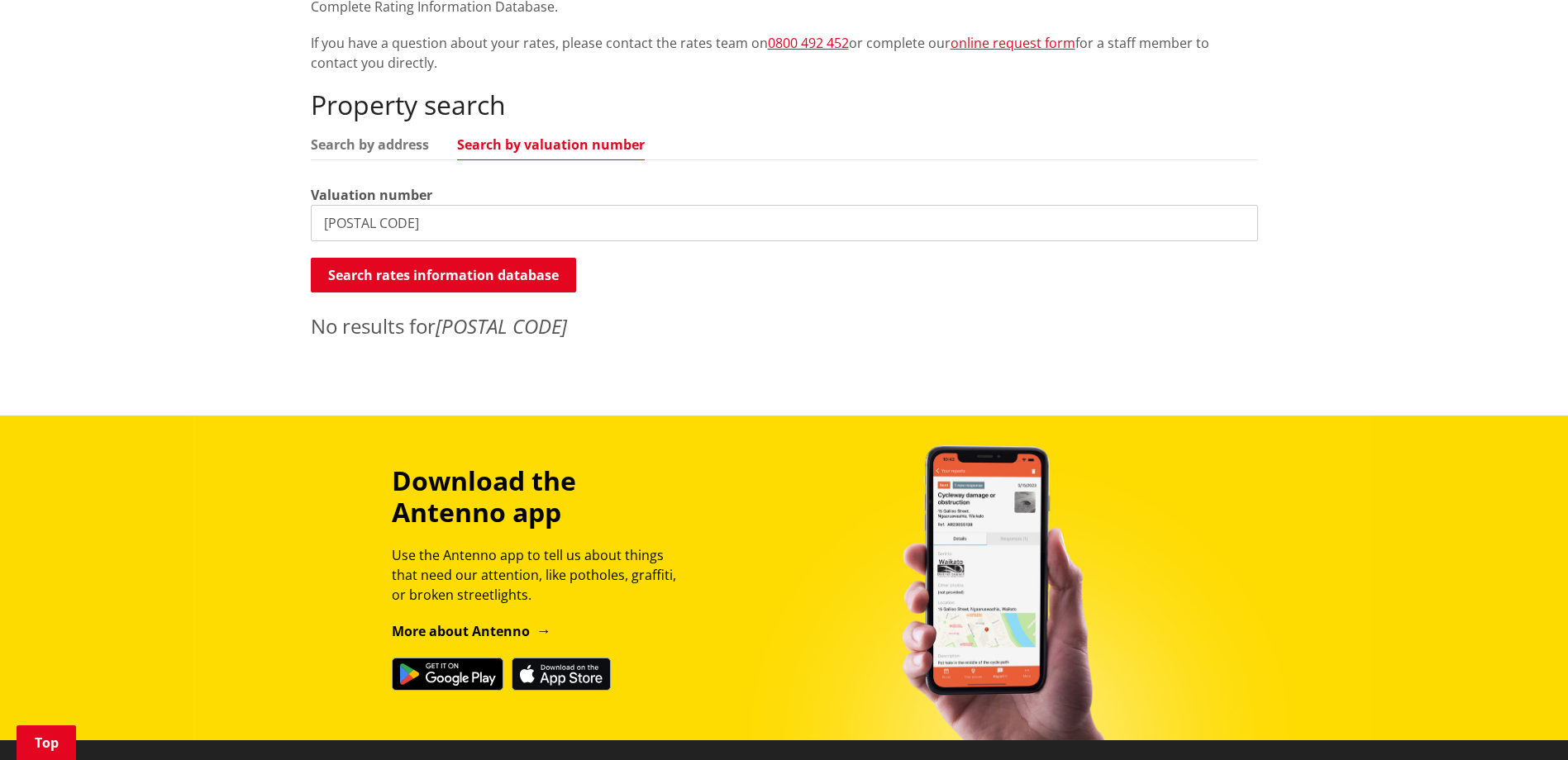 click on "[POSTAL CODE]" at bounding box center [784, 223] 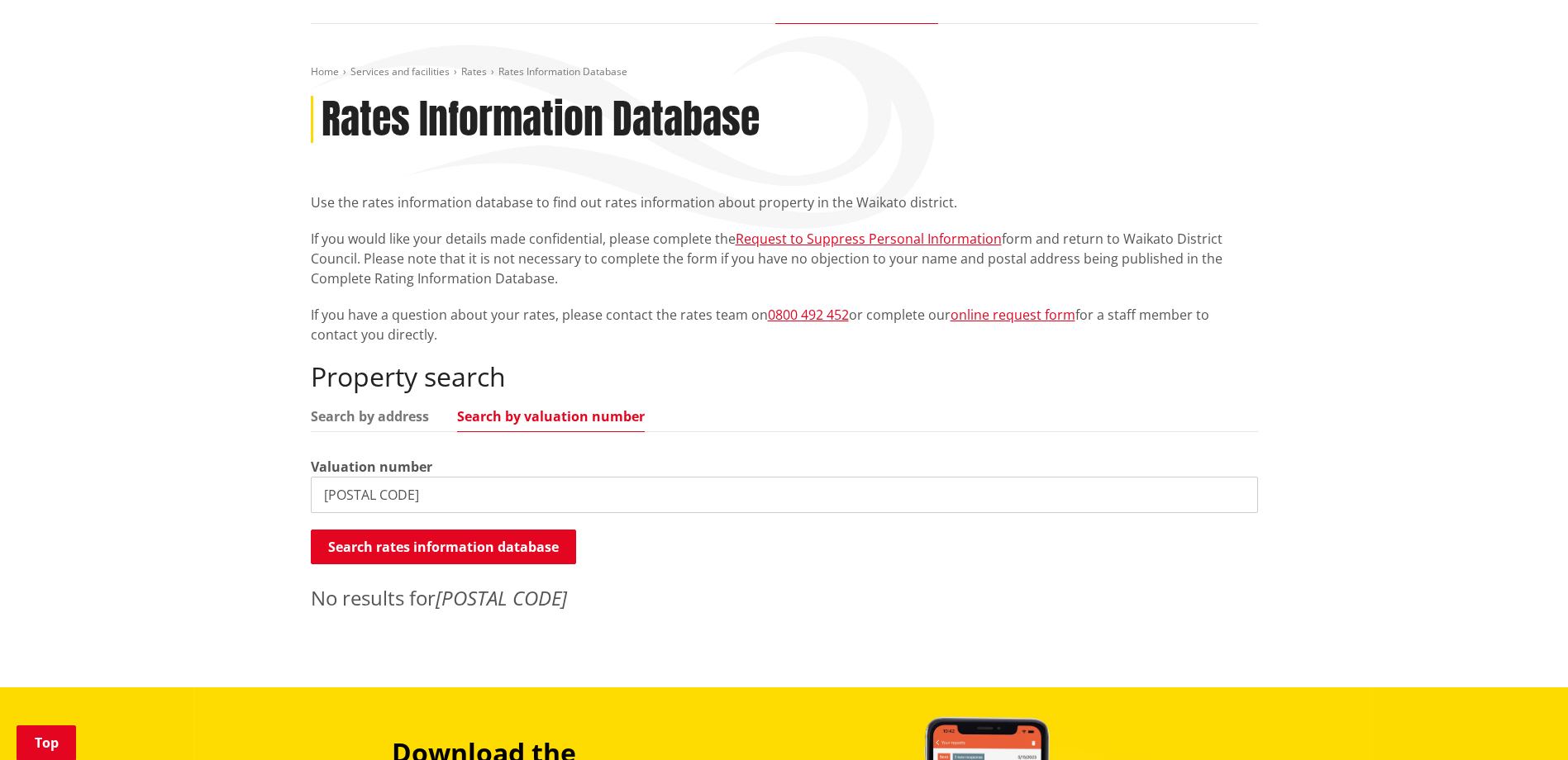 scroll, scrollTop: 0, scrollLeft: 0, axis: both 